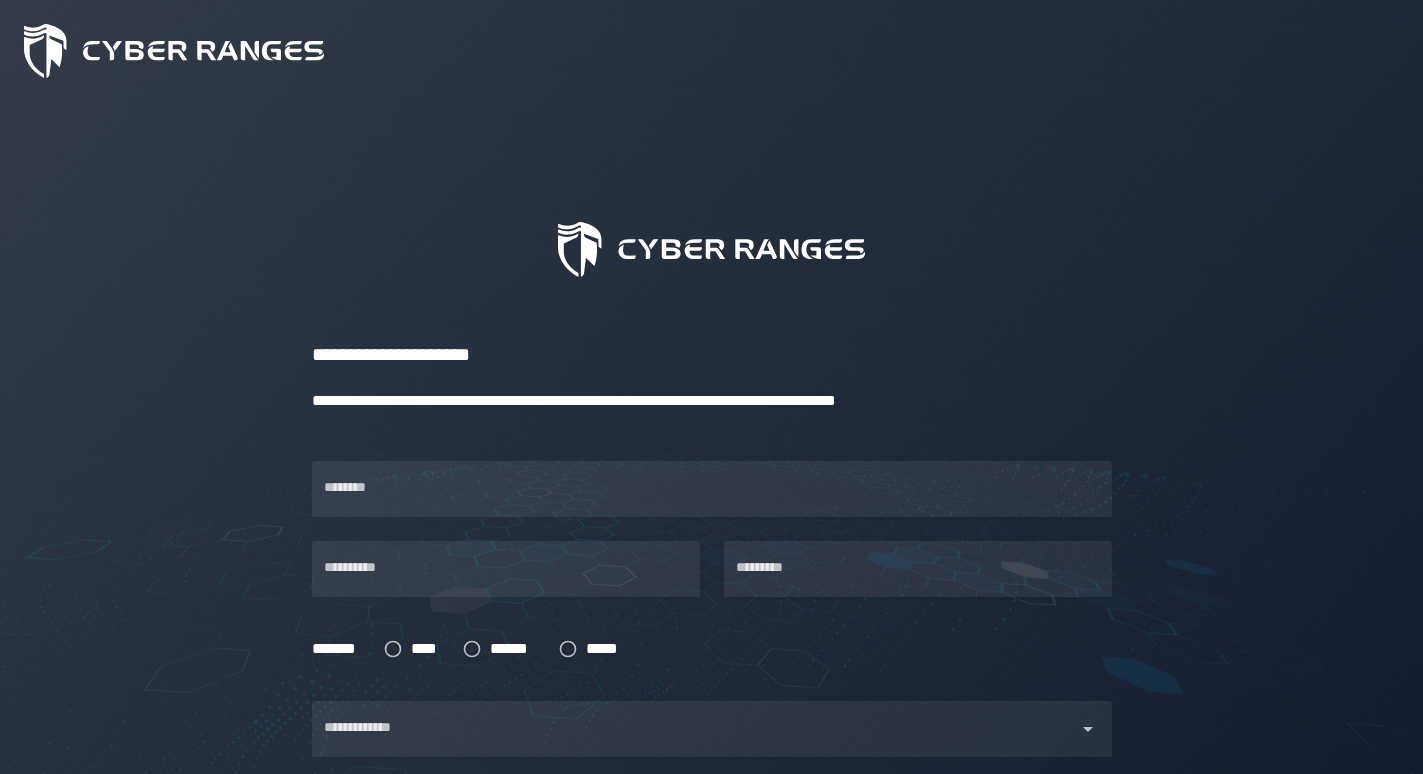 scroll, scrollTop: 306, scrollLeft: 0, axis: vertical 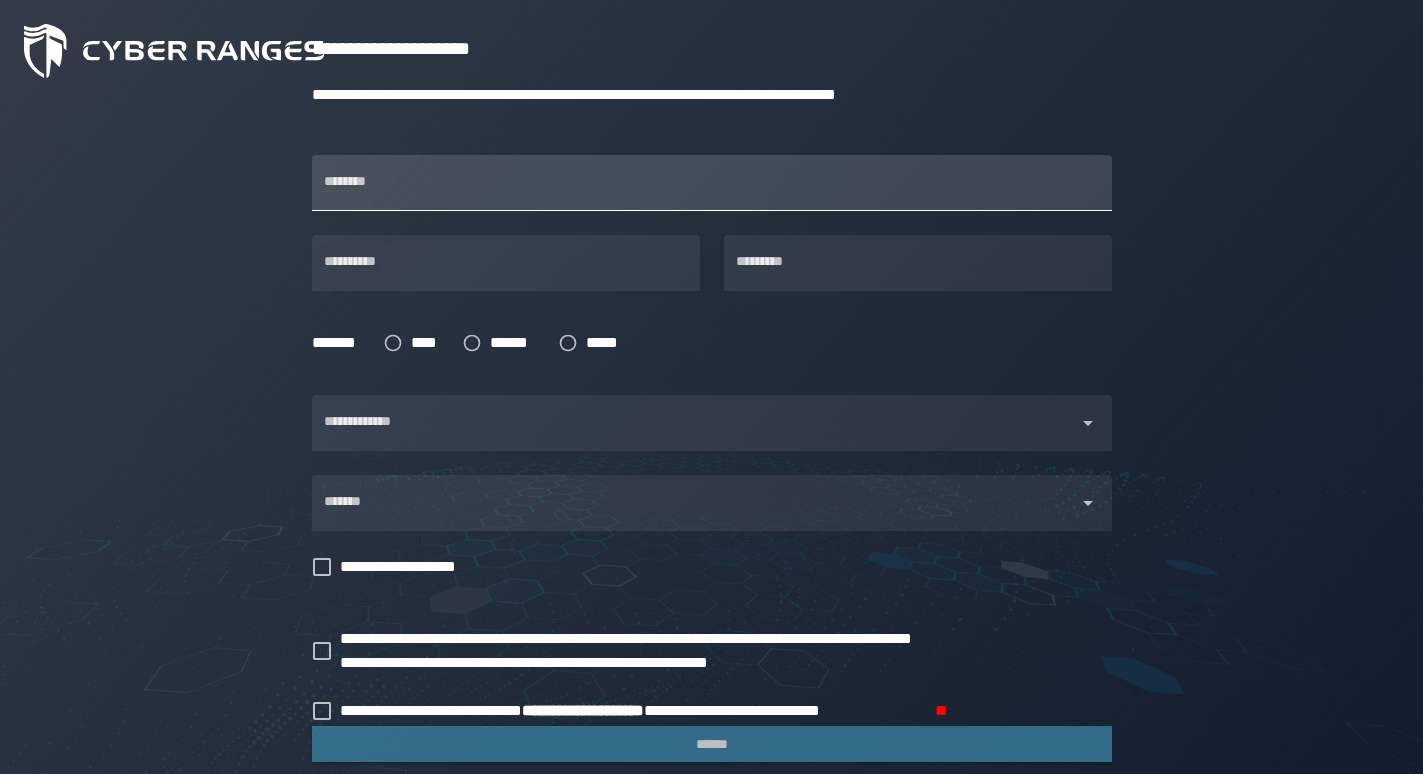 click on "********" at bounding box center (712, 183) 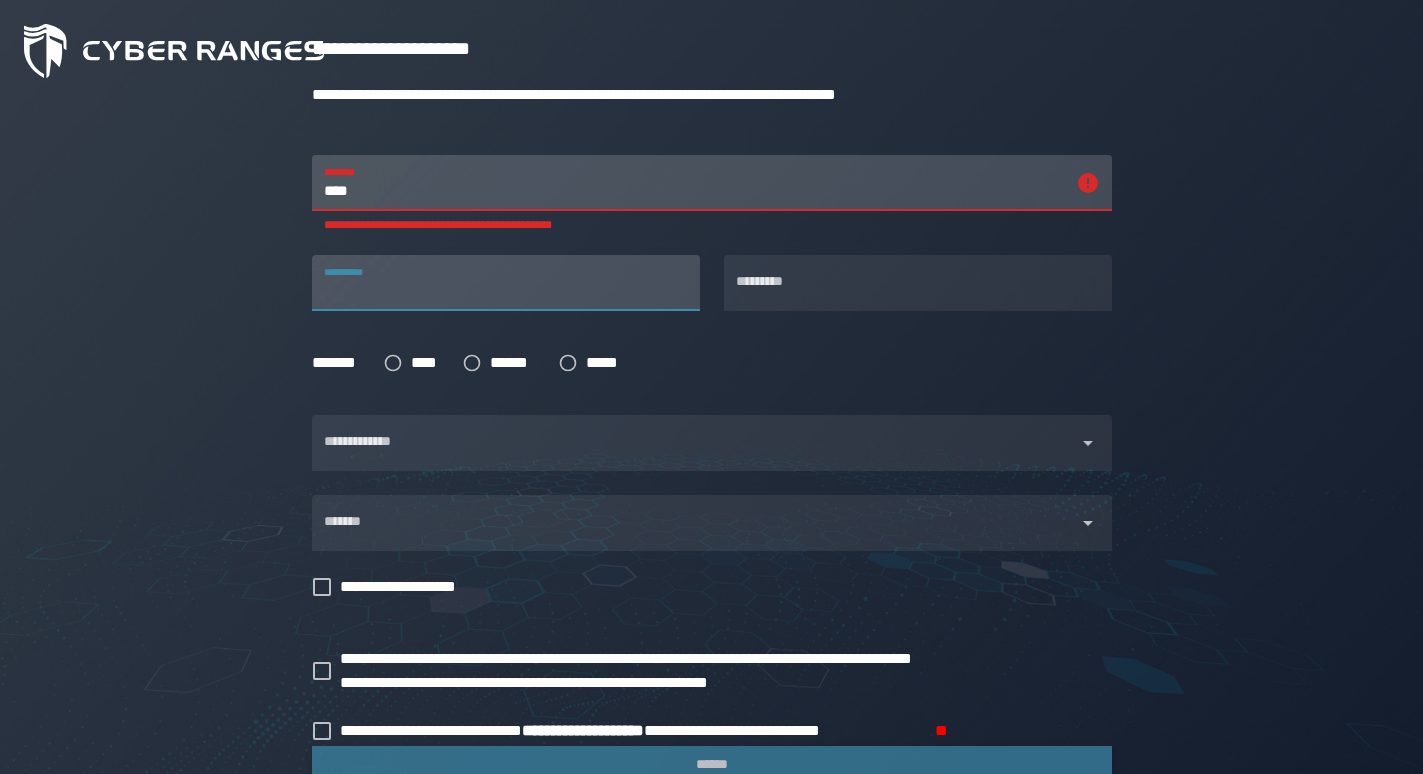 click on "****" at bounding box center (694, 183) 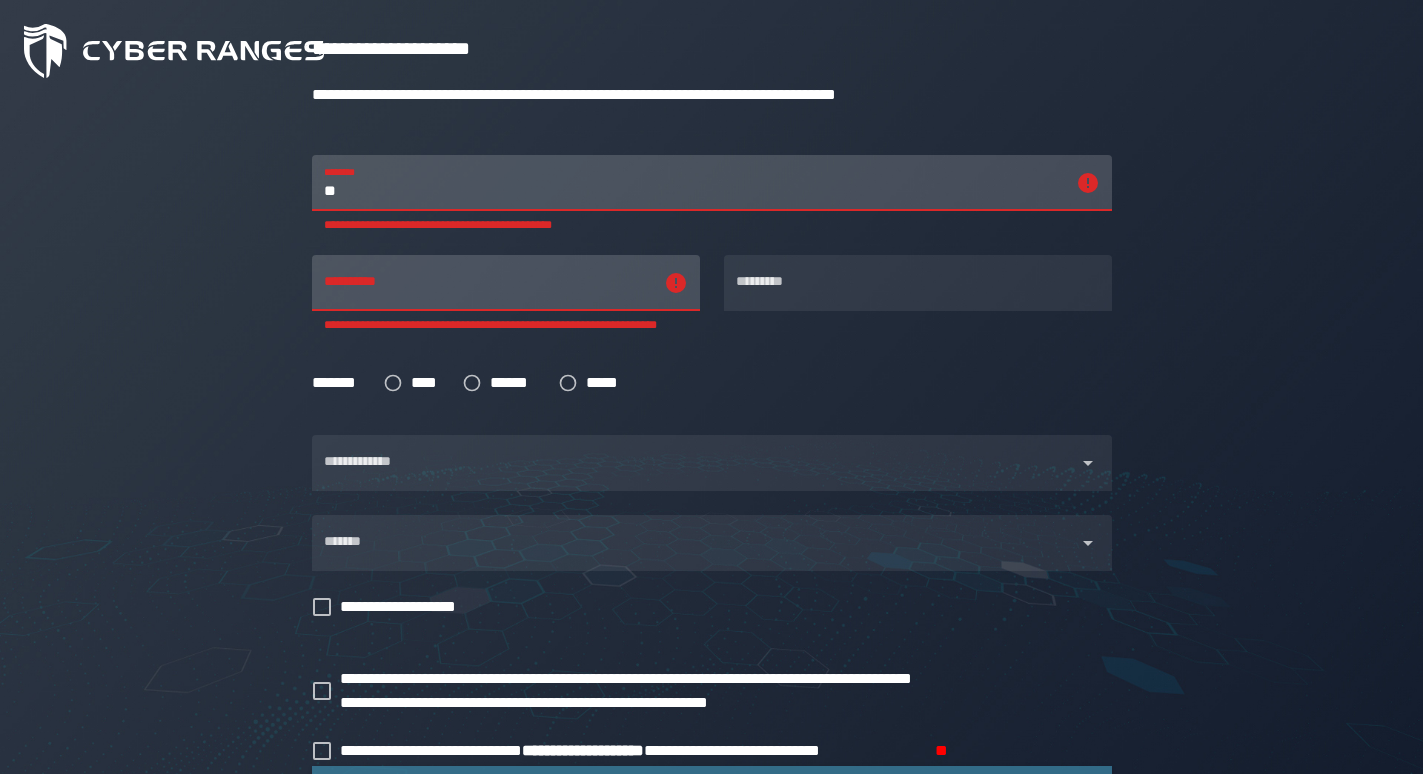 type on "*" 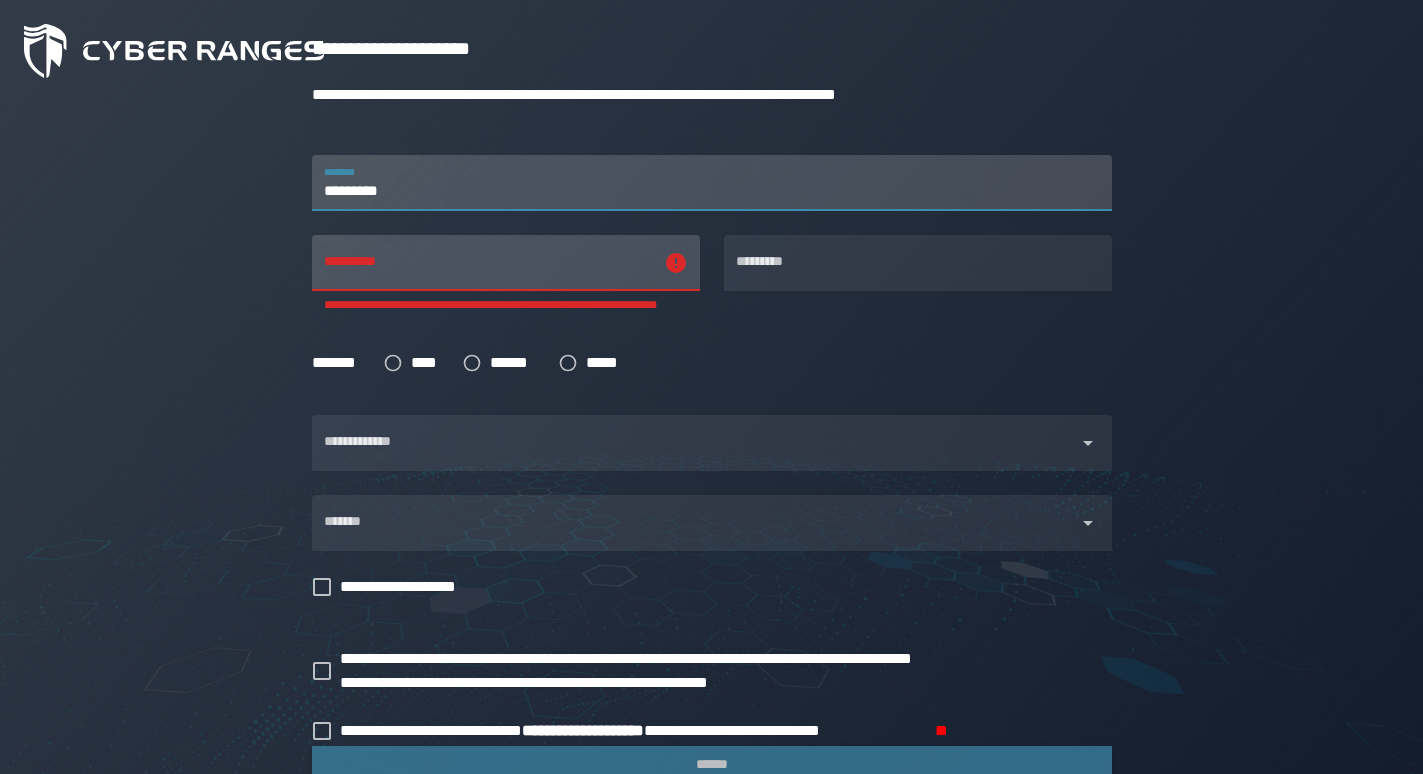 type on "*********" 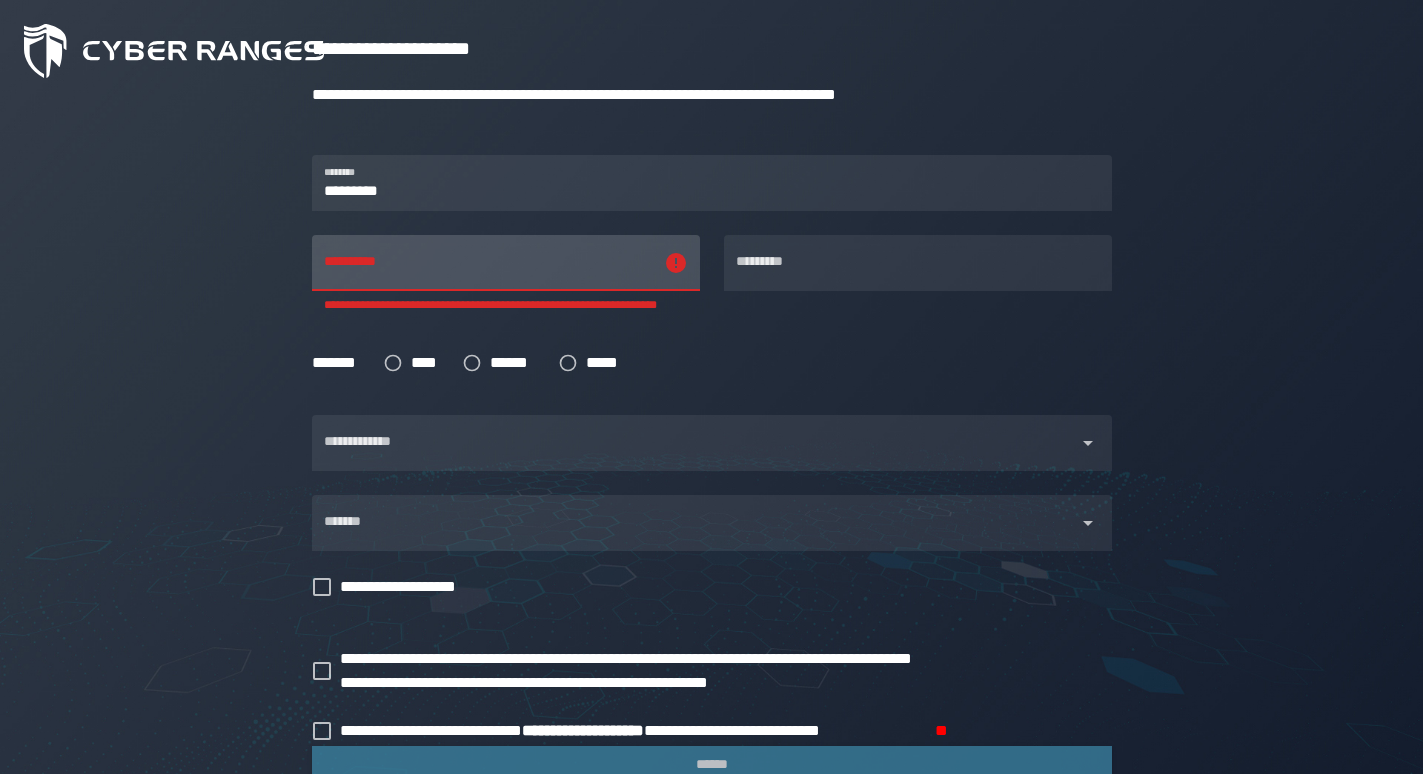 click on "**********" at bounding box center [506, 301] 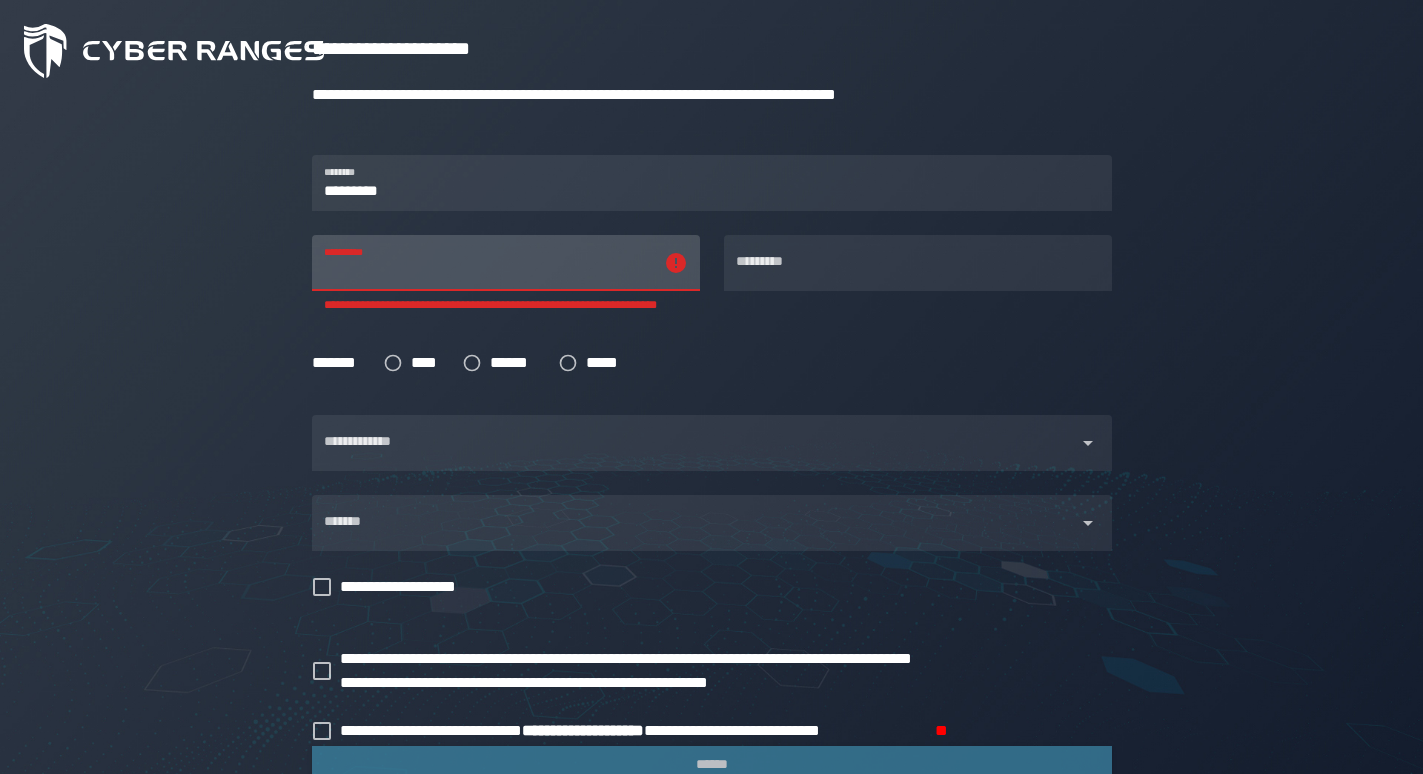 click on "**********" at bounding box center [488, 263] 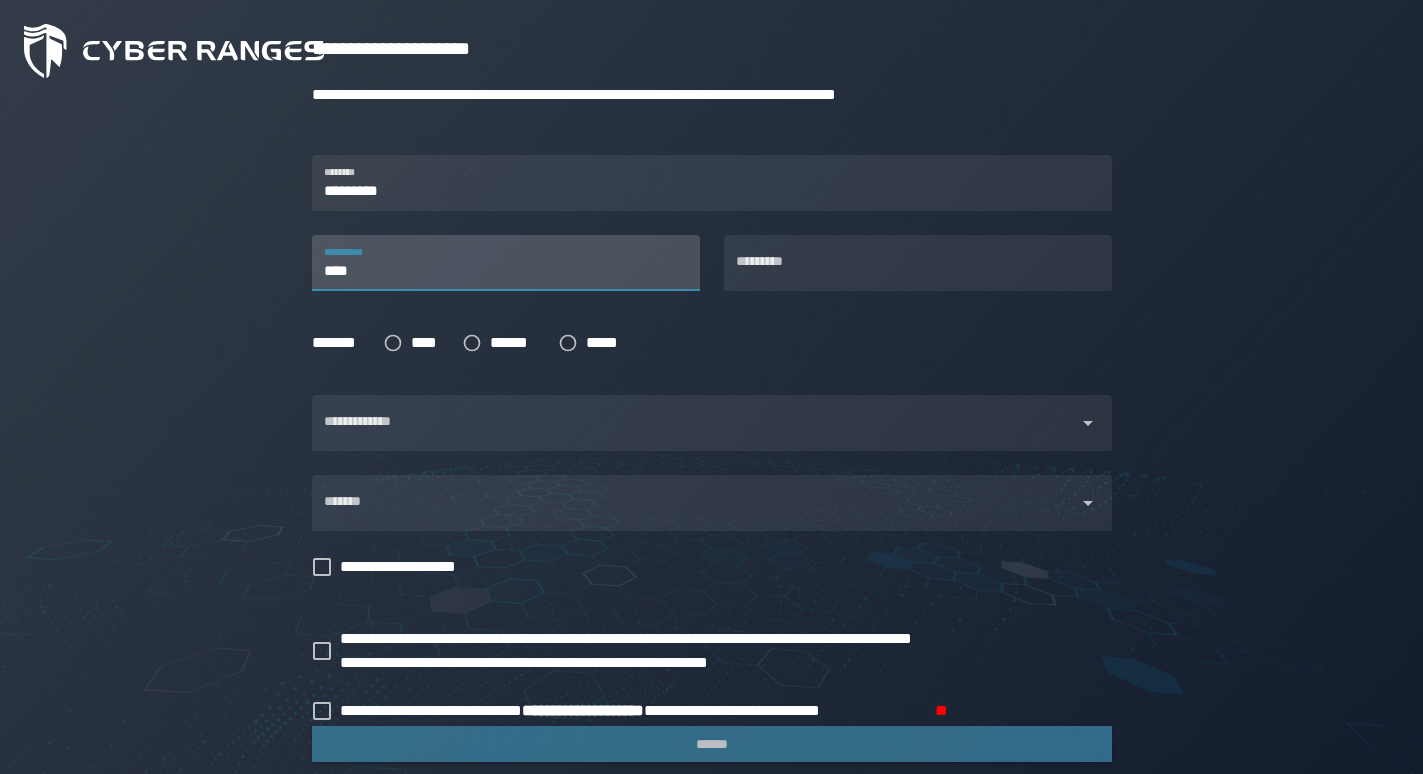 type on "****" 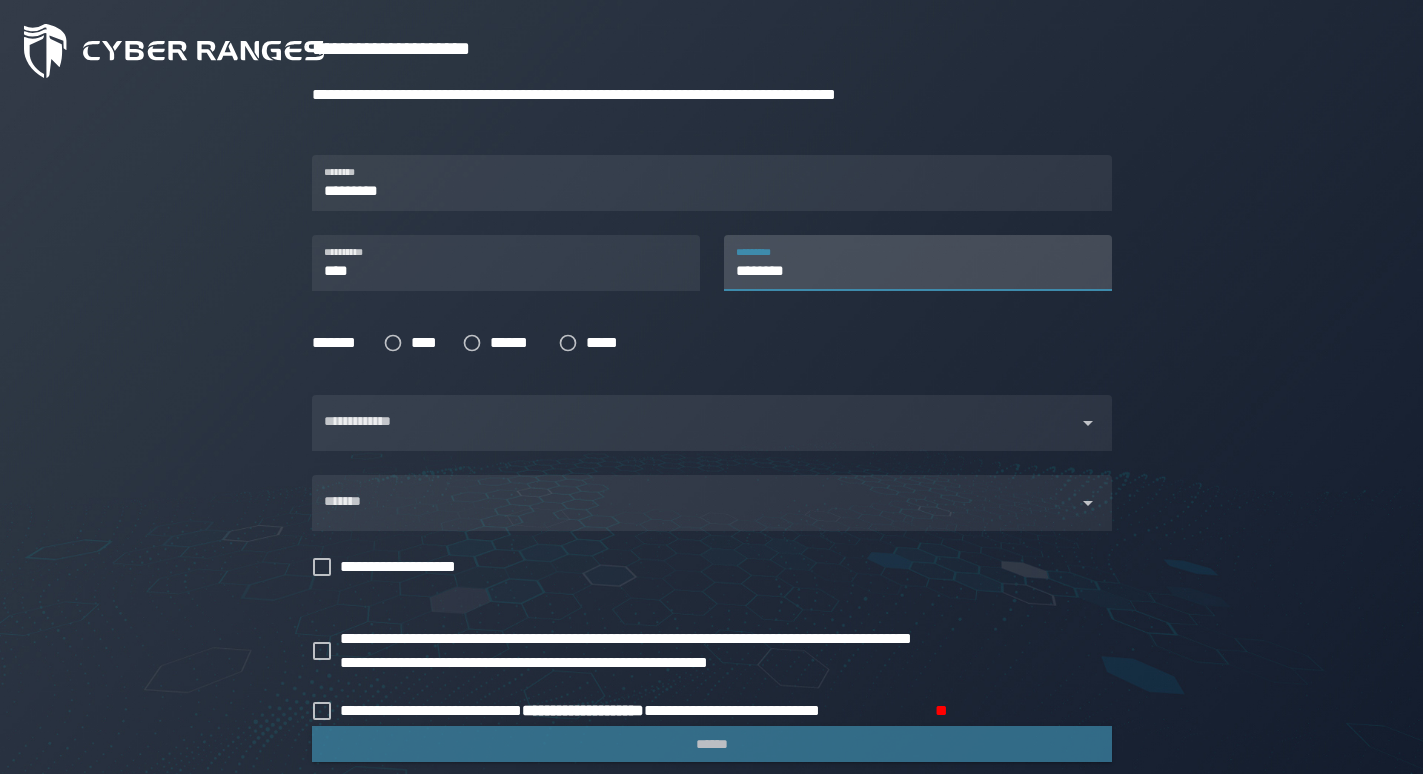 type on "********" 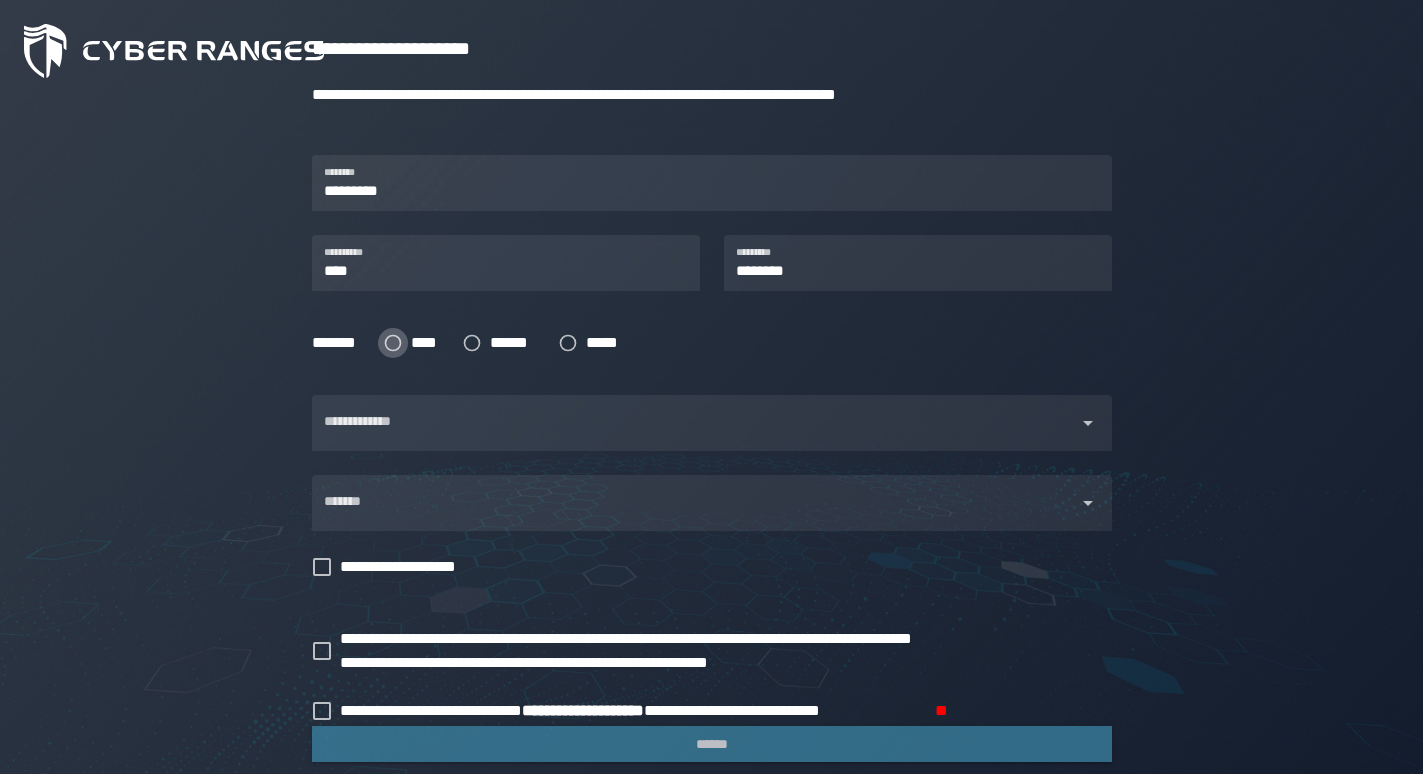 click 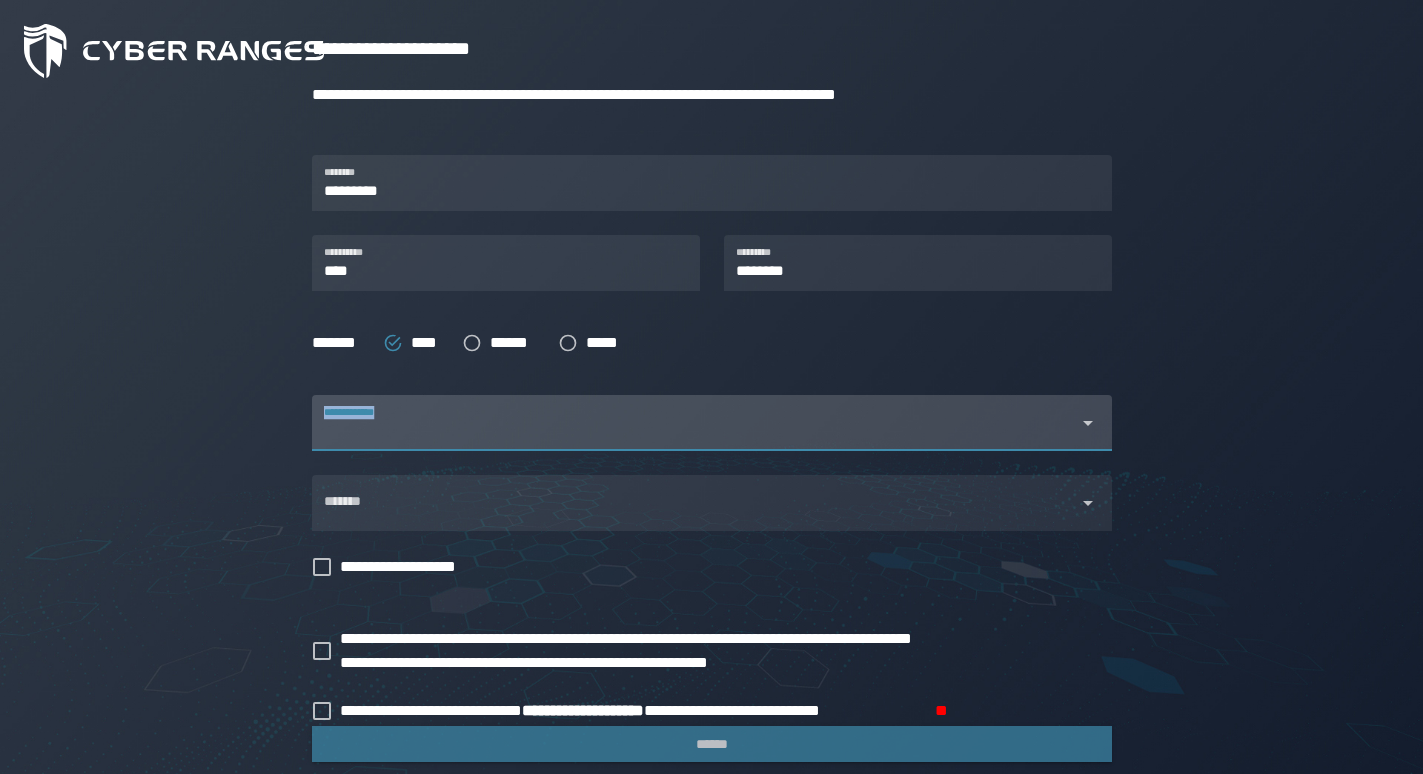 click on "**********" 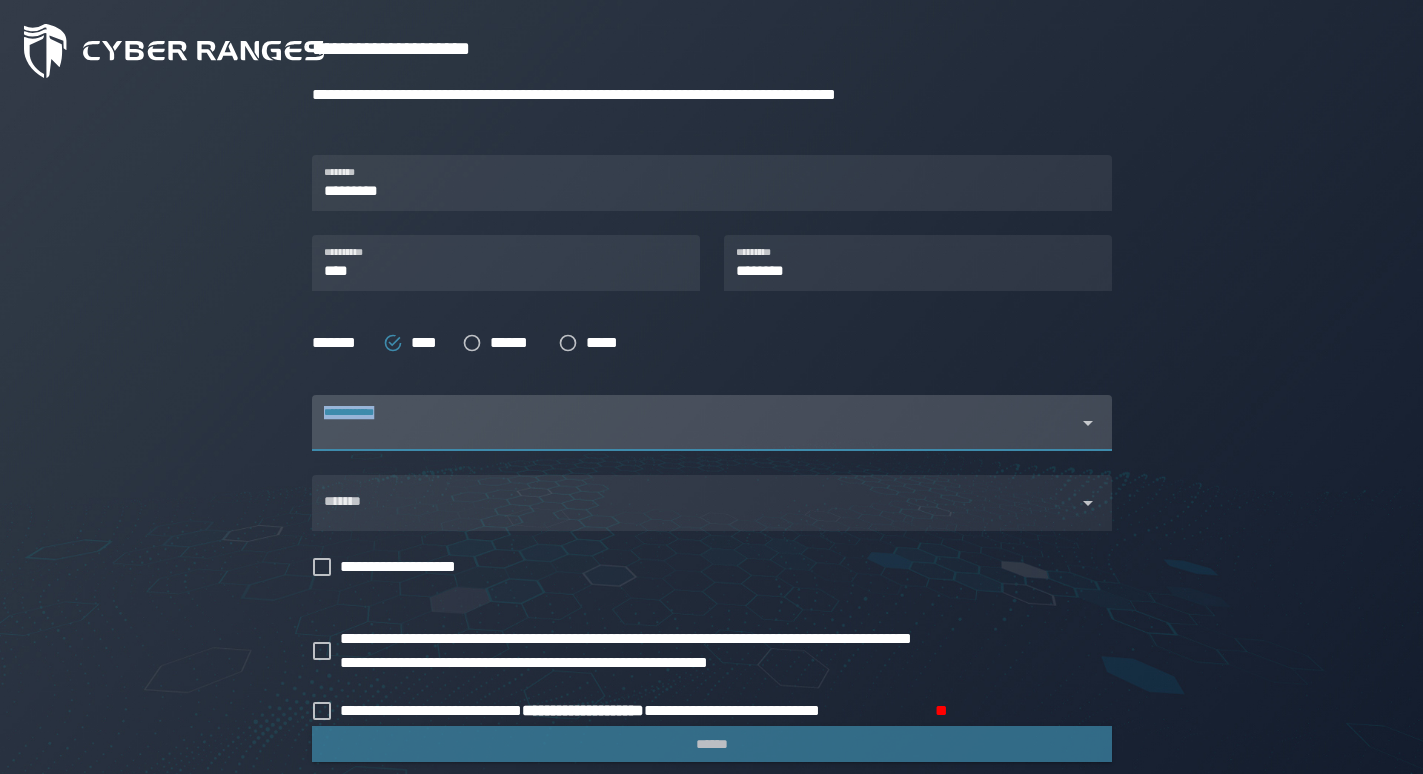 click 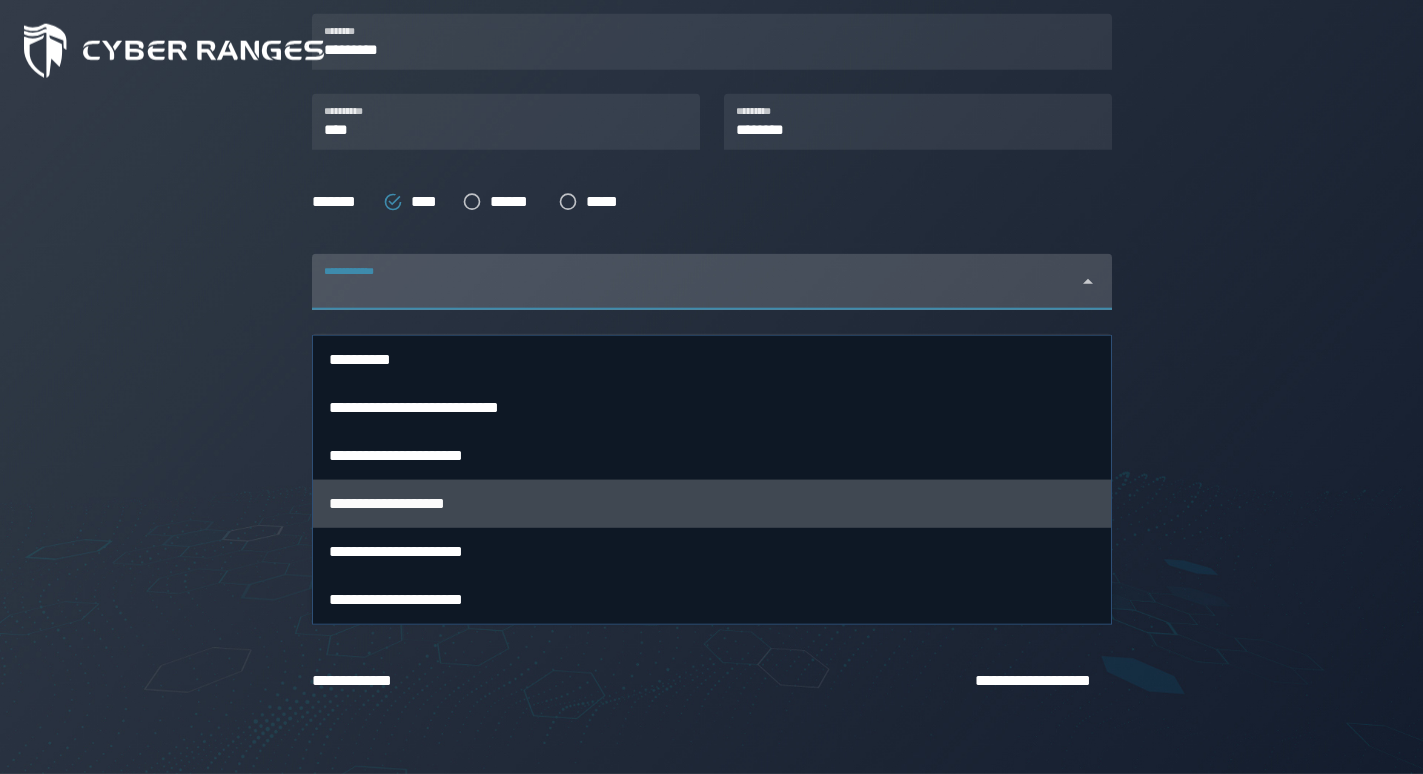 scroll, scrollTop: 478, scrollLeft: 0, axis: vertical 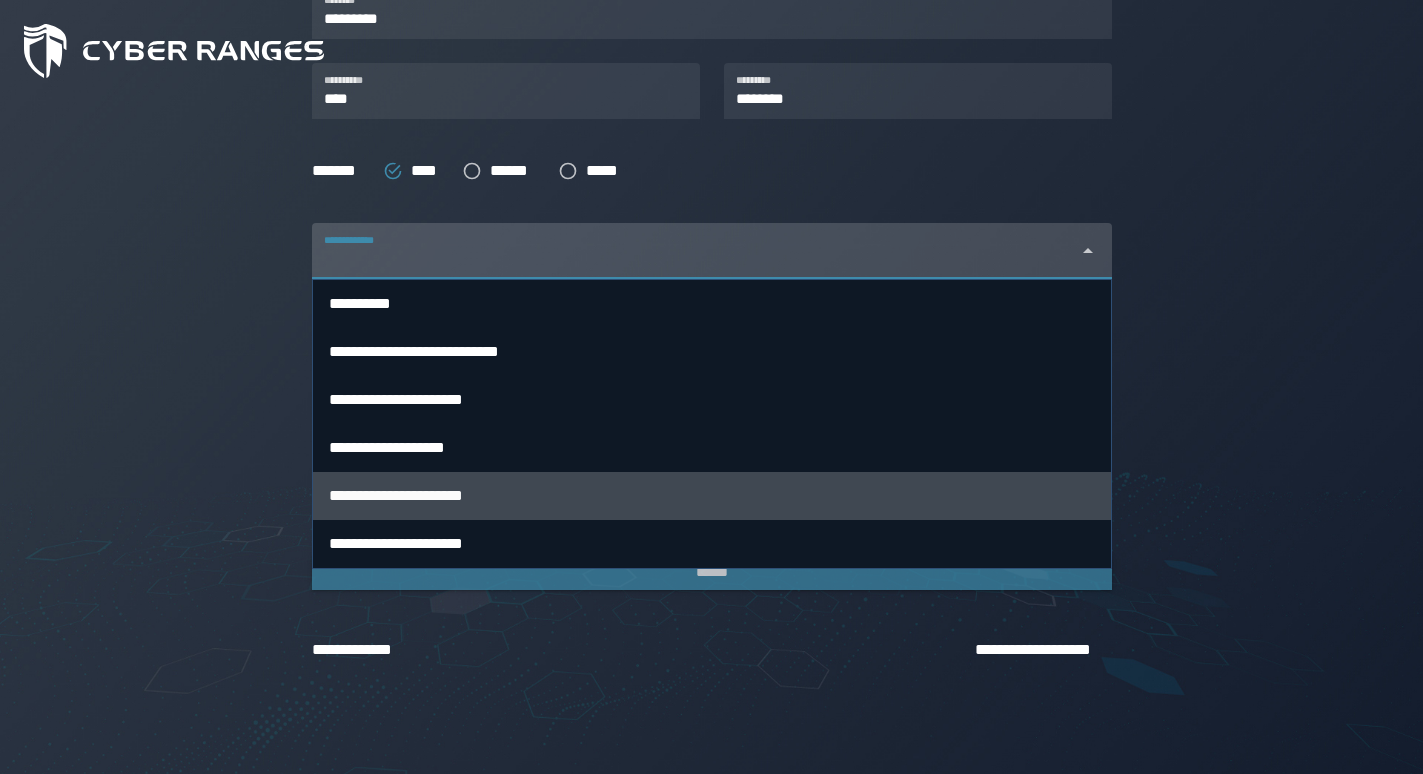 click on "**********" at bounding box center (396, 495) 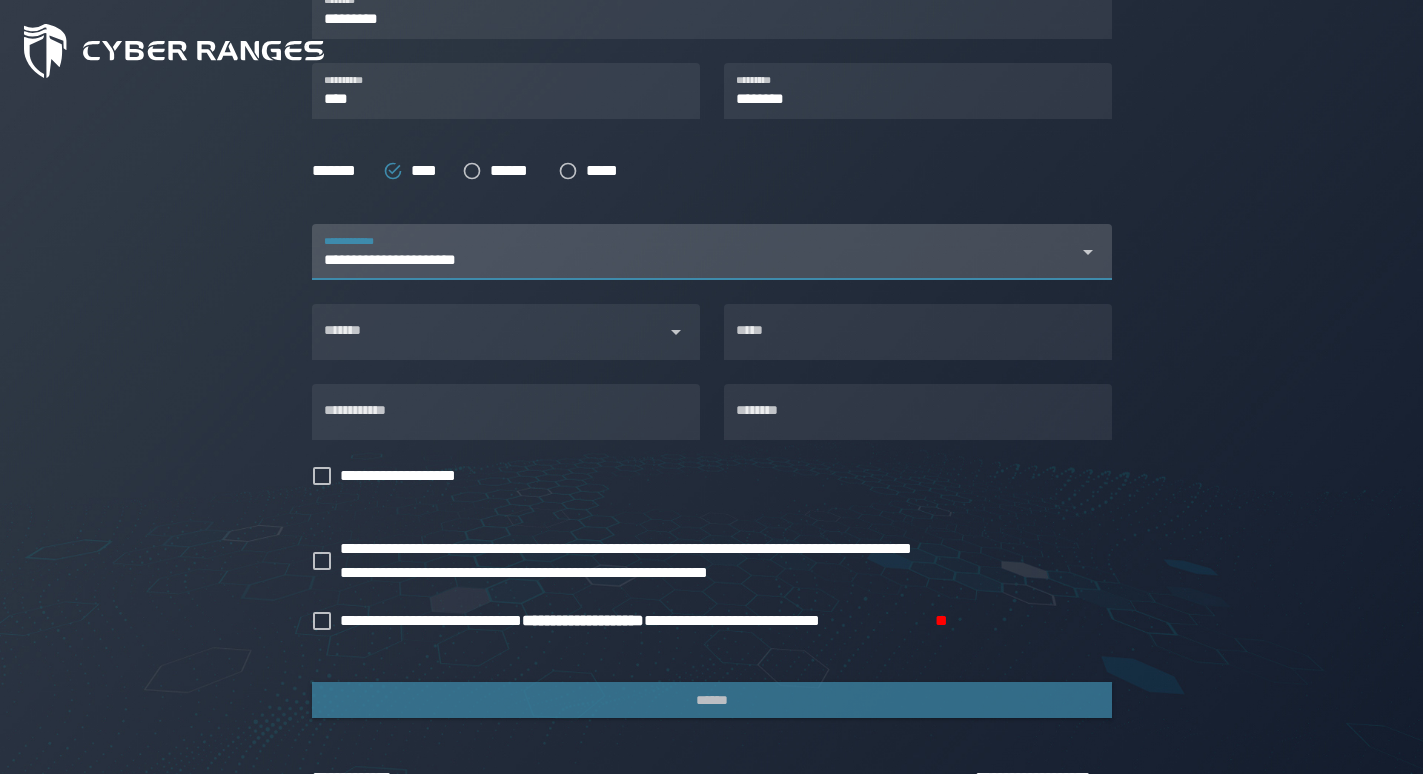 scroll, scrollTop: 0, scrollLeft: 147, axis: horizontal 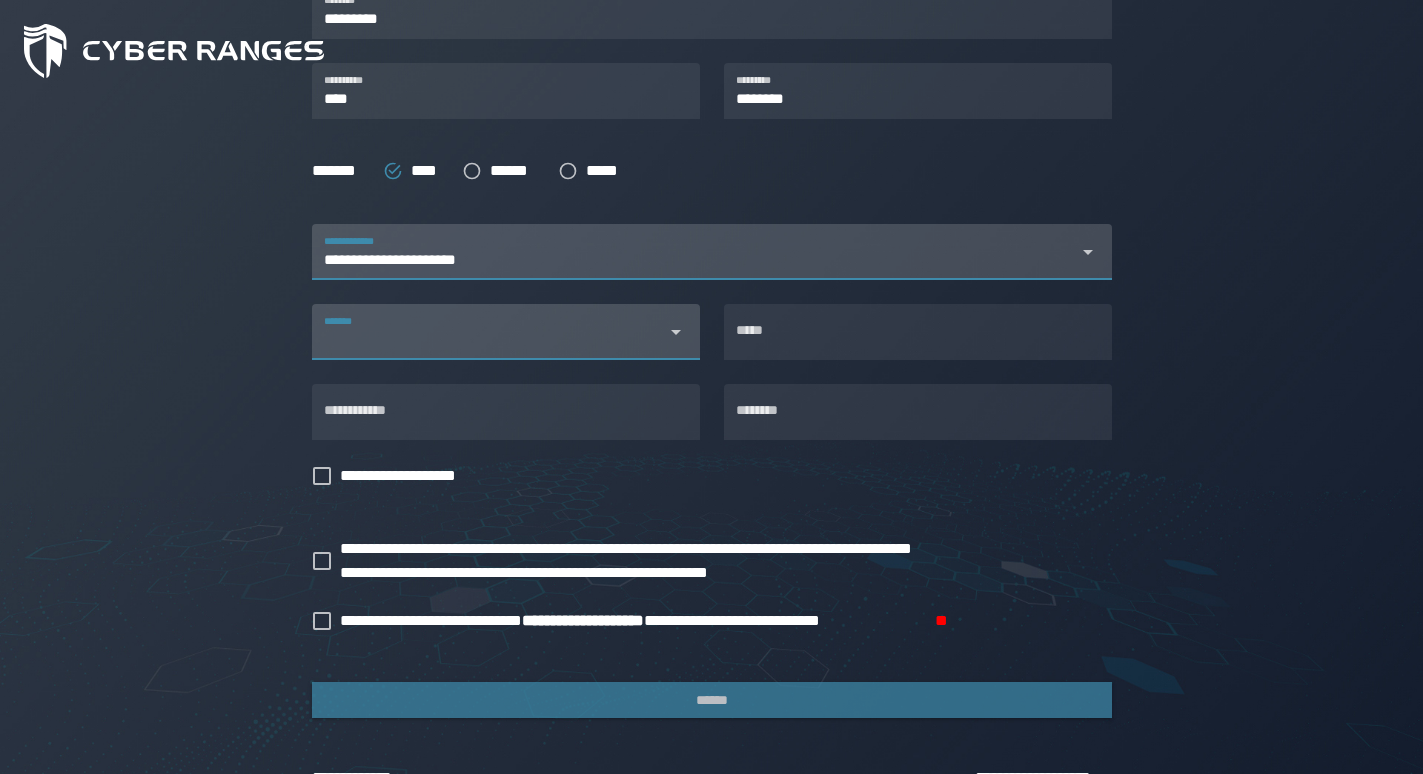 click on "*******" at bounding box center [488, 340] 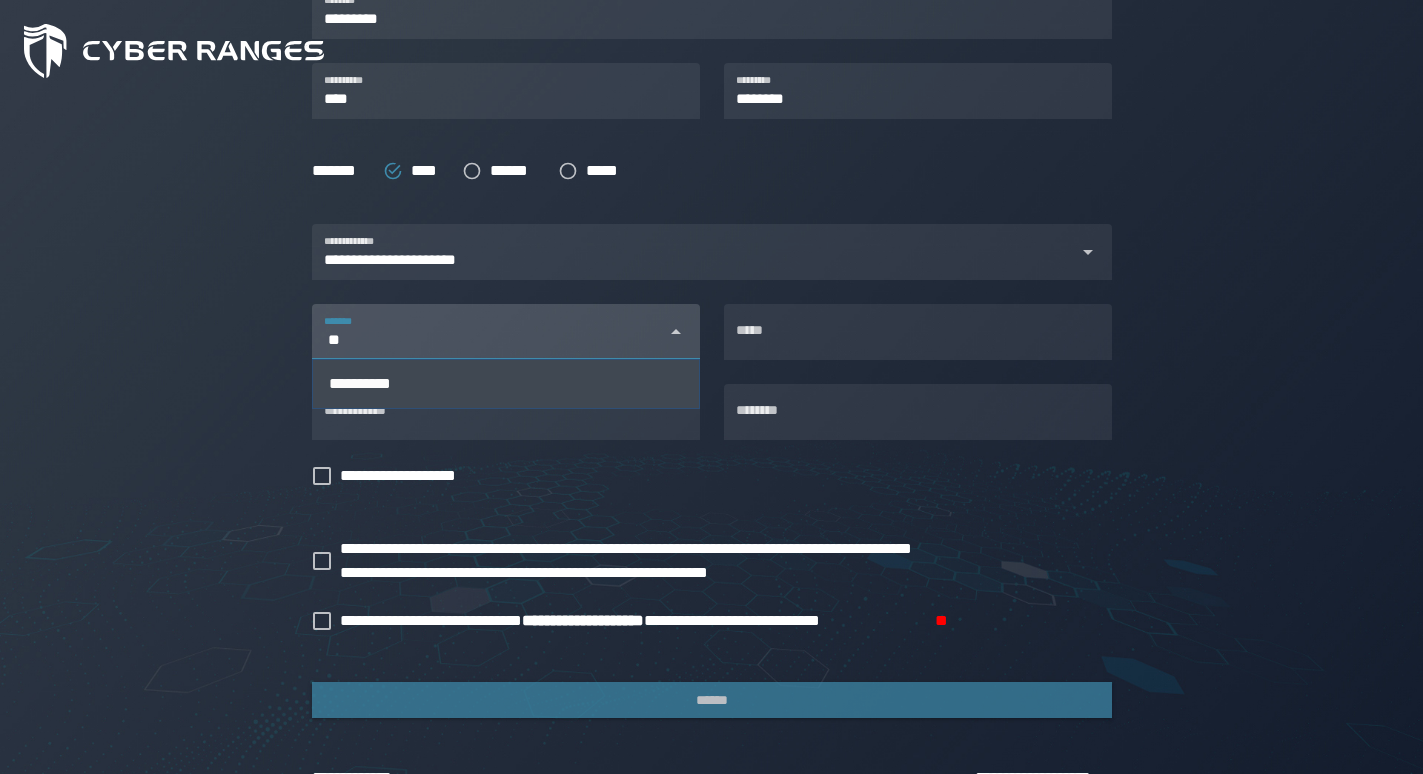 type on "**" 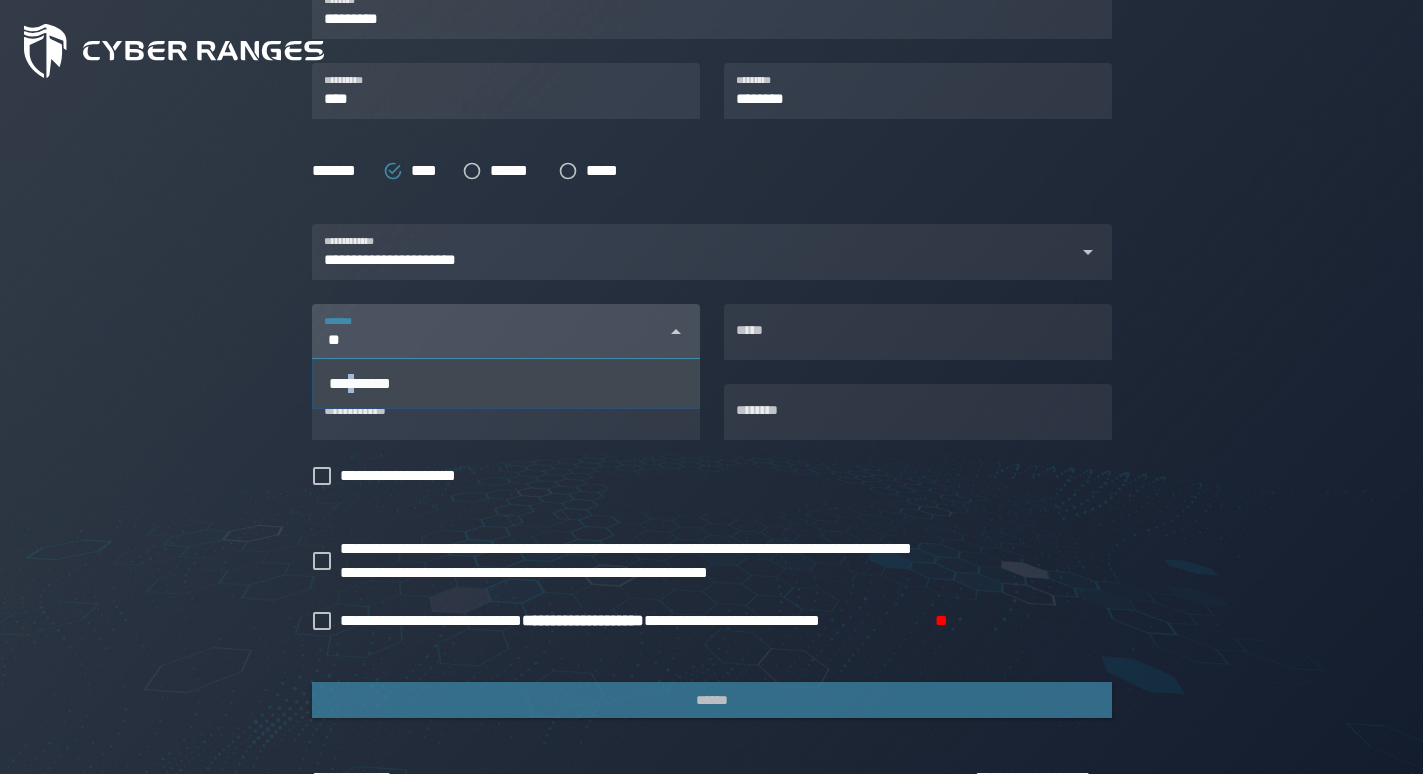 click on "**********" at bounding box center (360, 383) 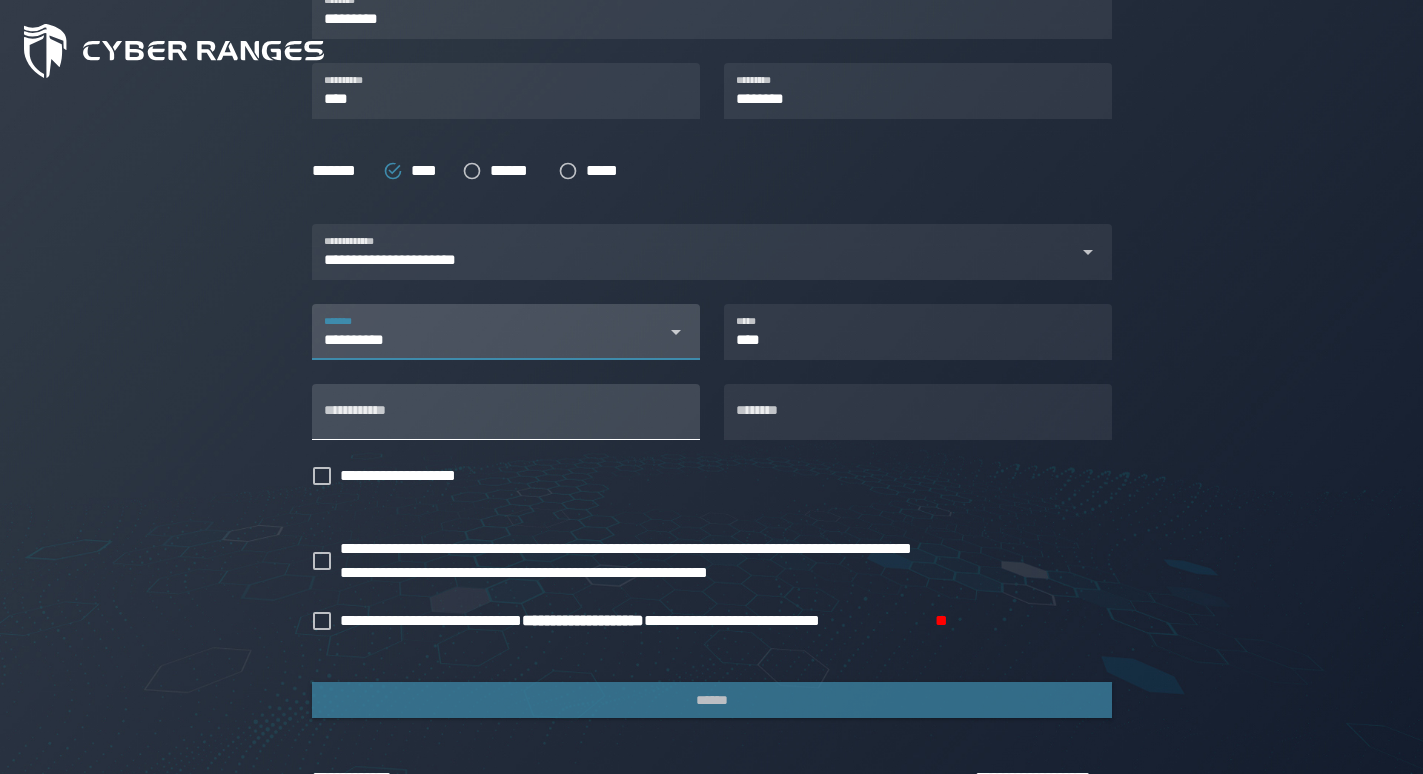 click on "**********" at bounding box center [506, 412] 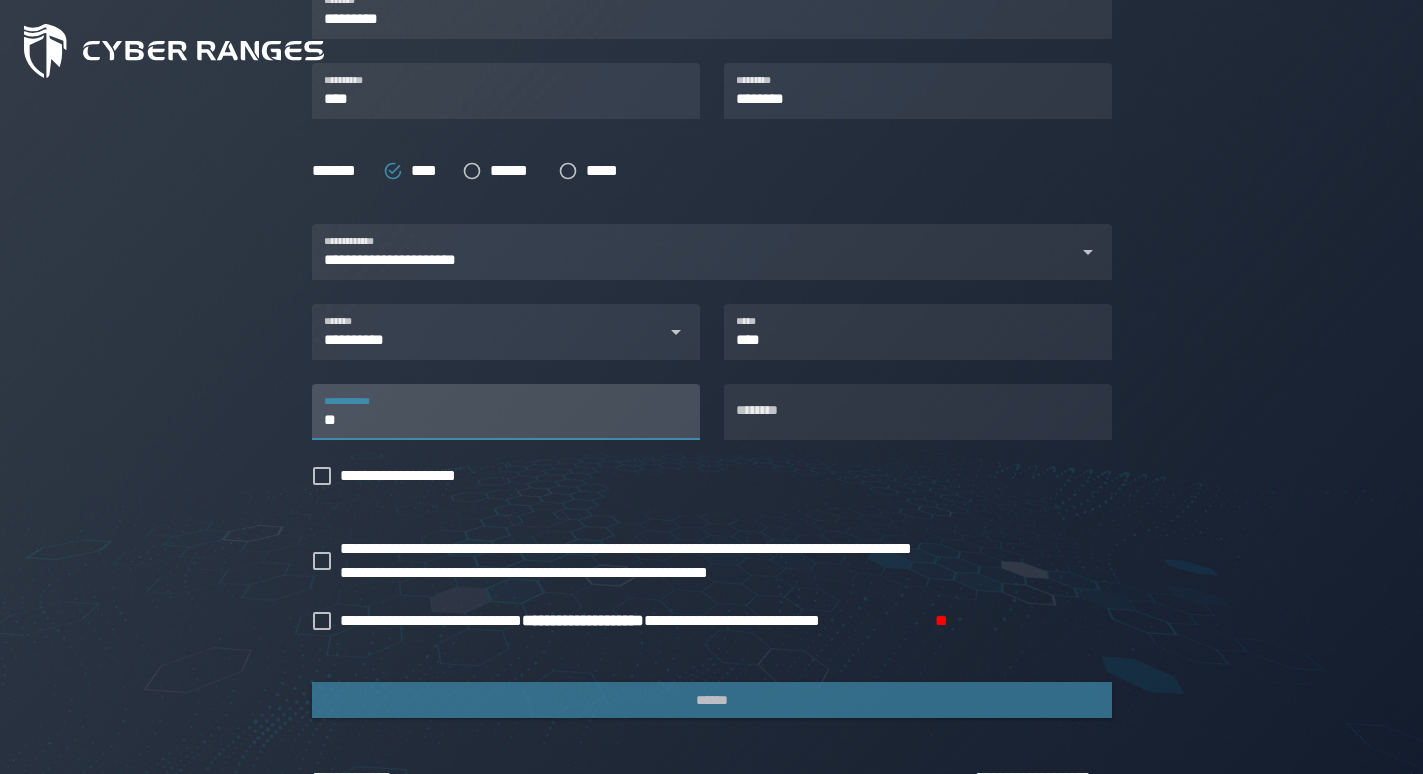 type on "*" 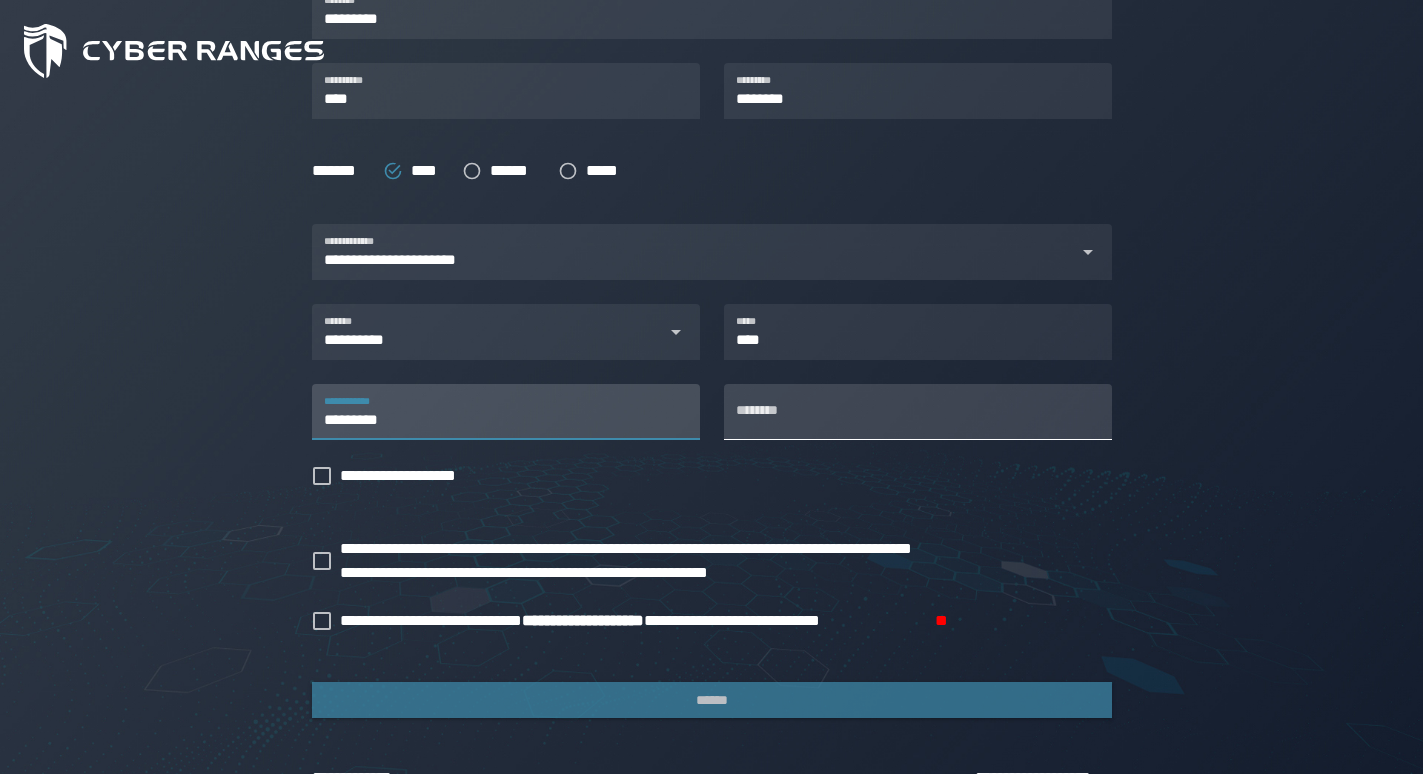 type on "*********" 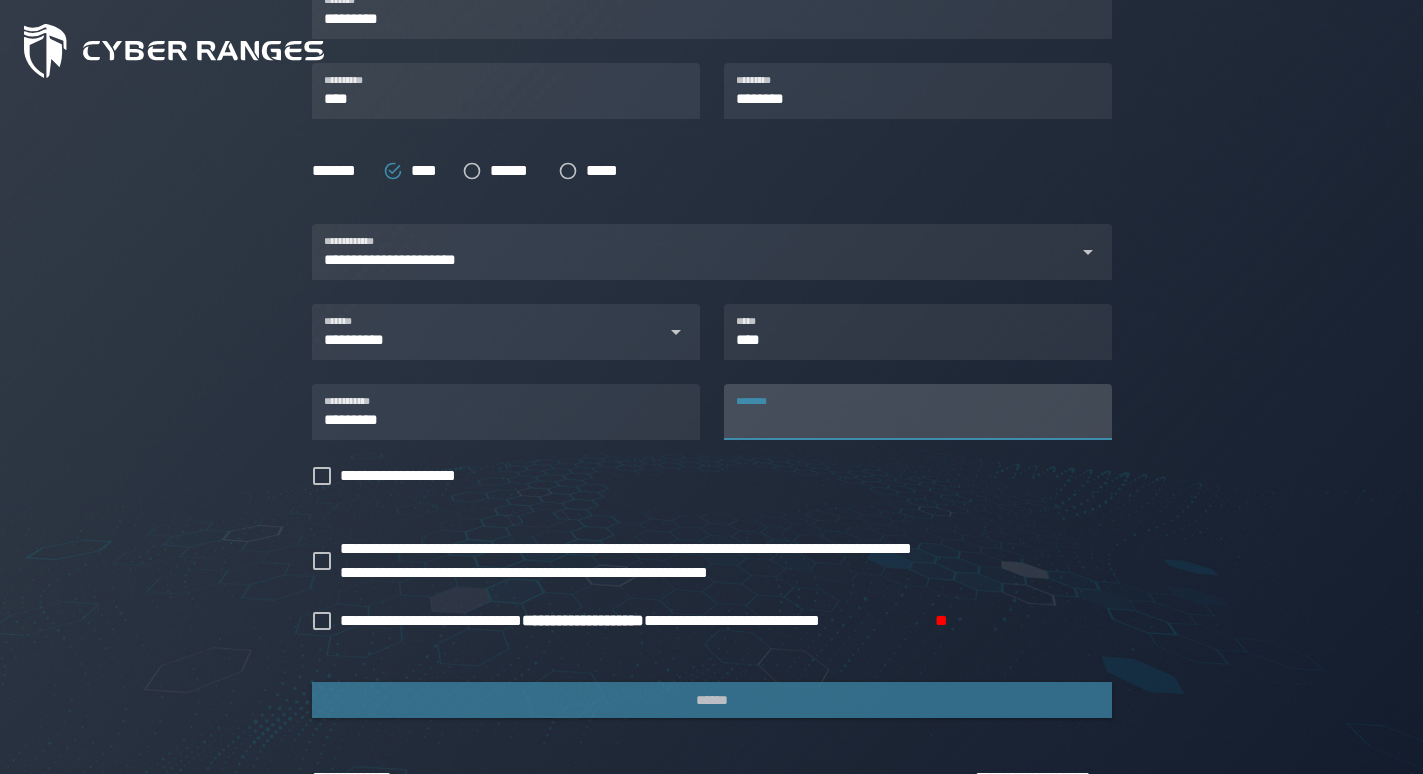 click on "********" at bounding box center (918, 412) 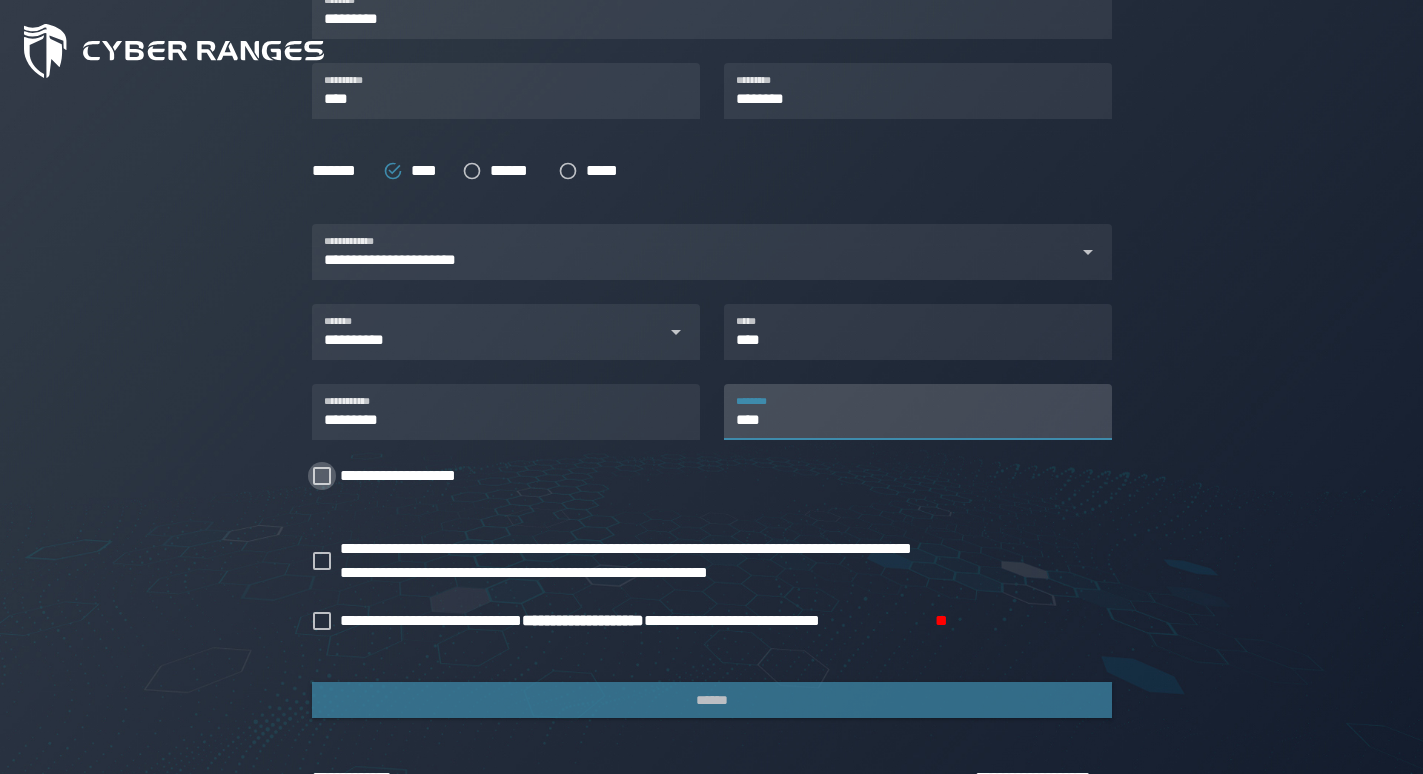 type on "****" 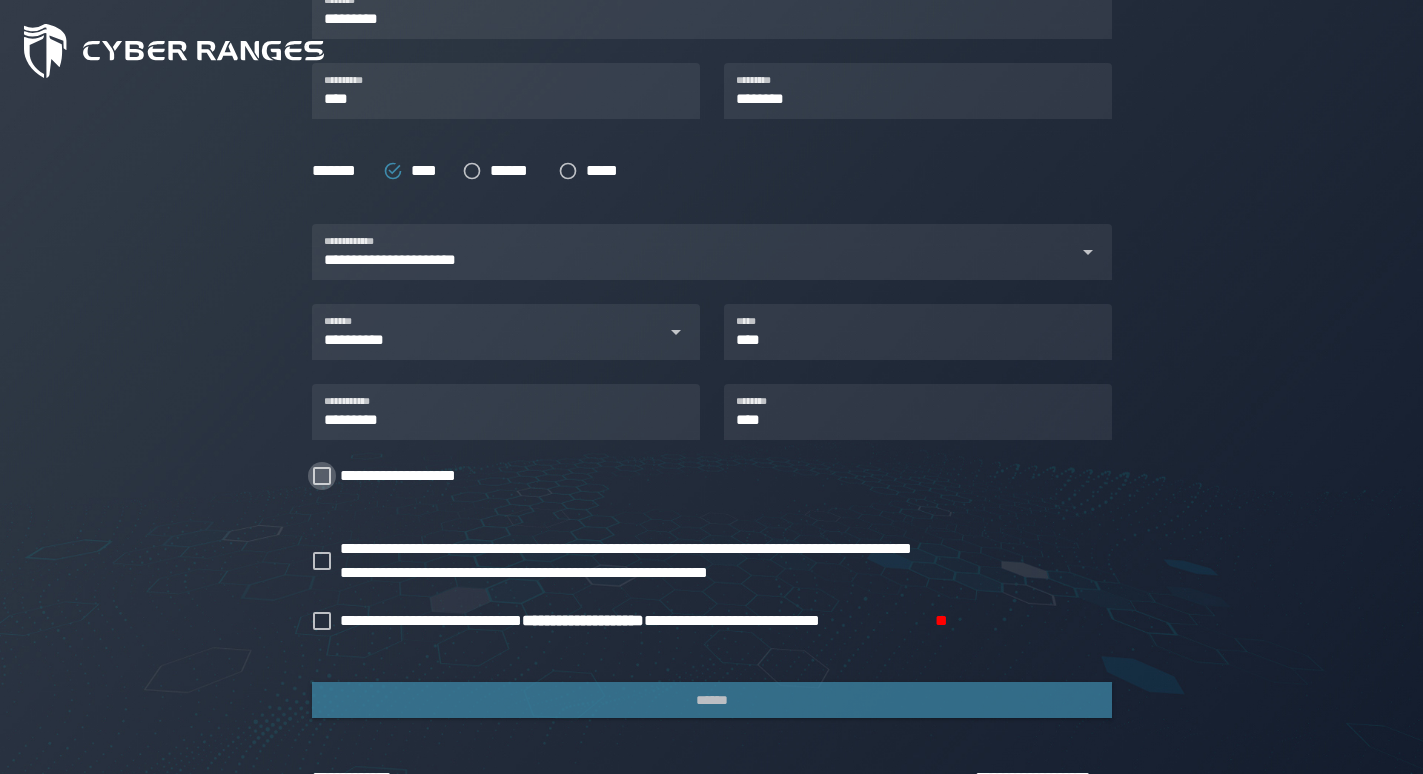 click on "**********" at bounding box center (408, 476) 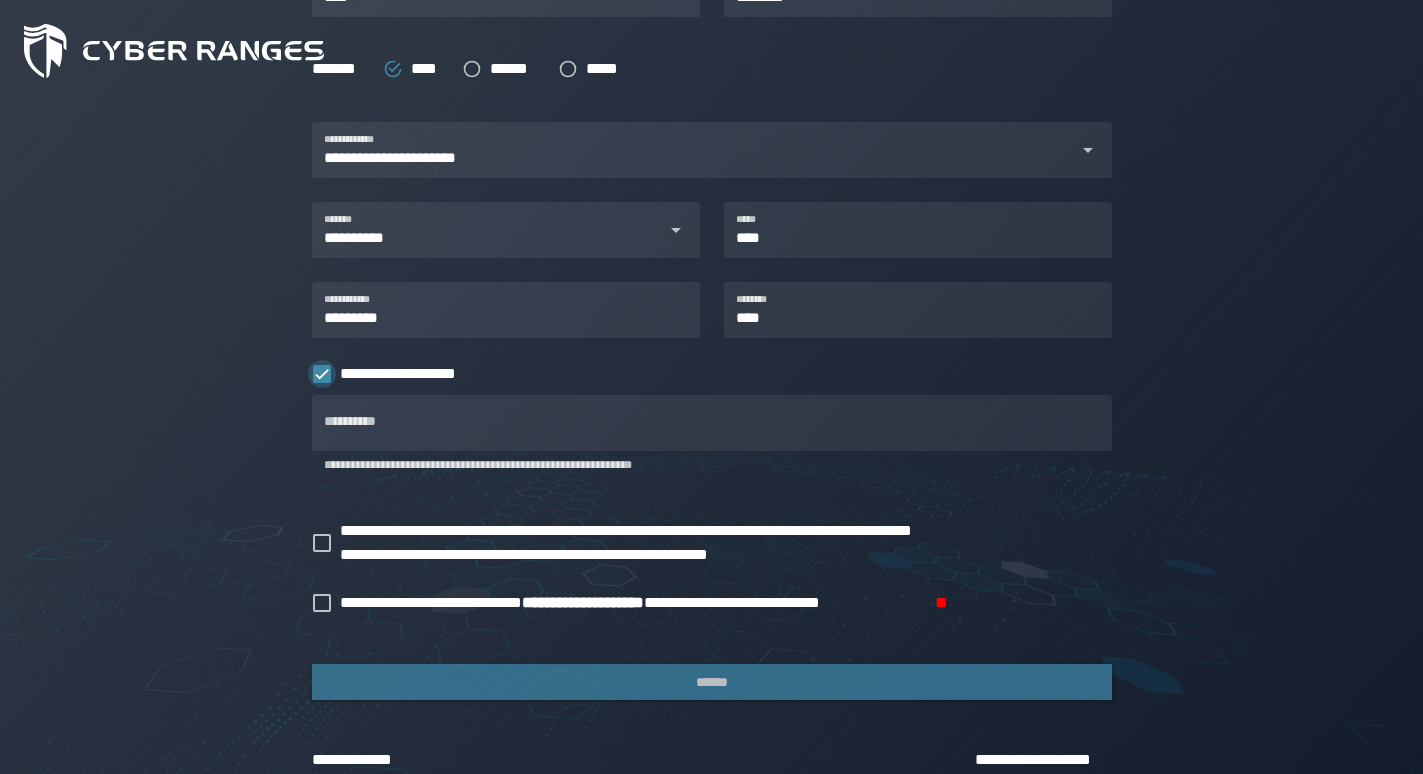 click on "**********" at bounding box center [408, 374] 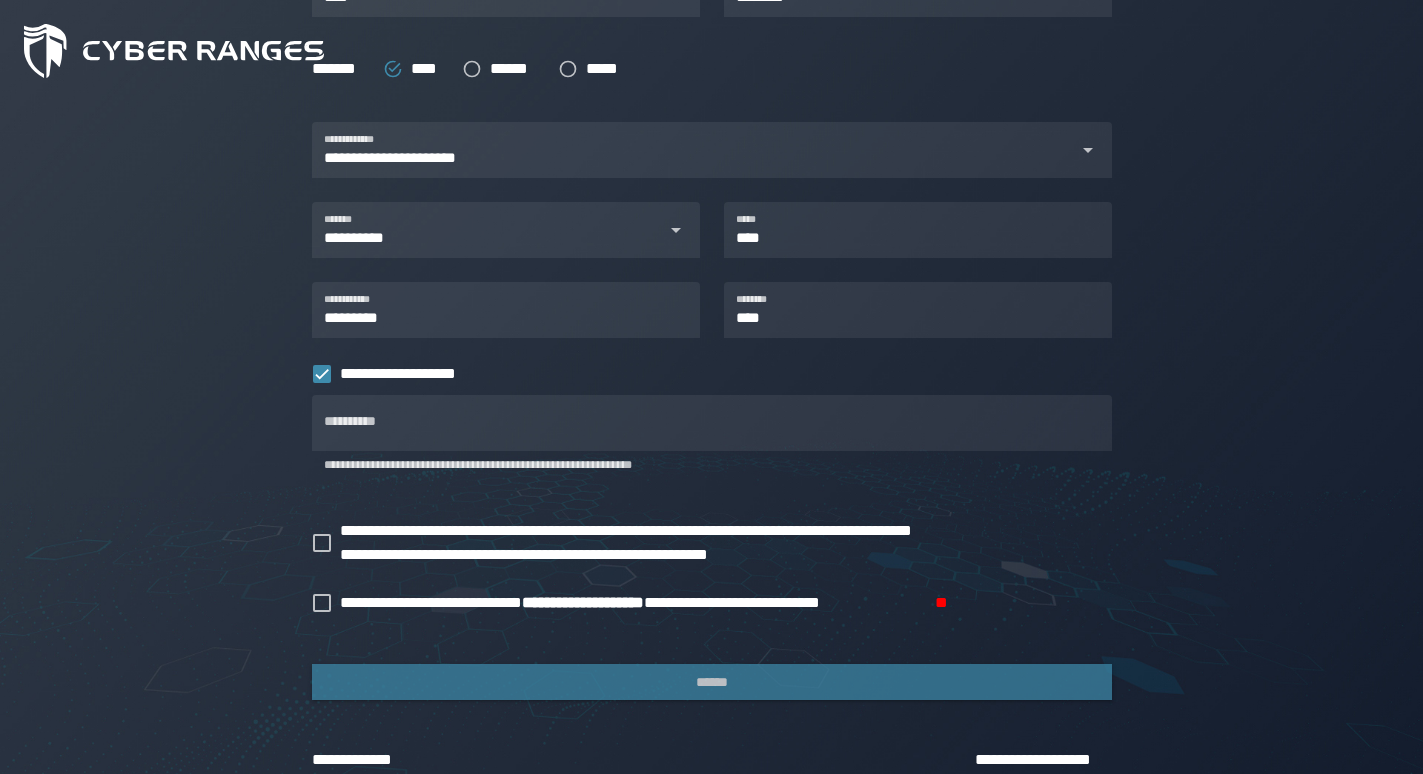 scroll, scrollTop: 558, scrollLeft: 0, axis: vertical 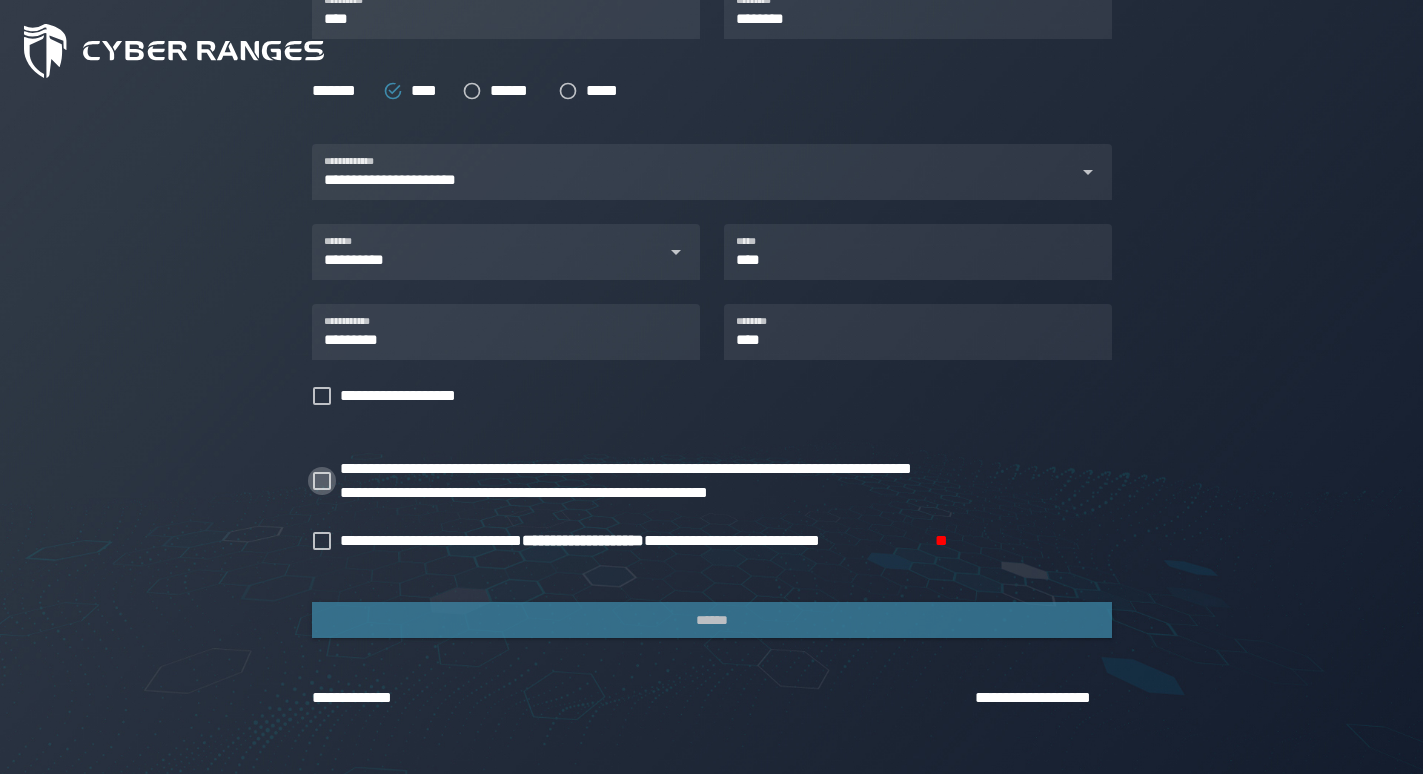 click at bounding box center (322, 481) 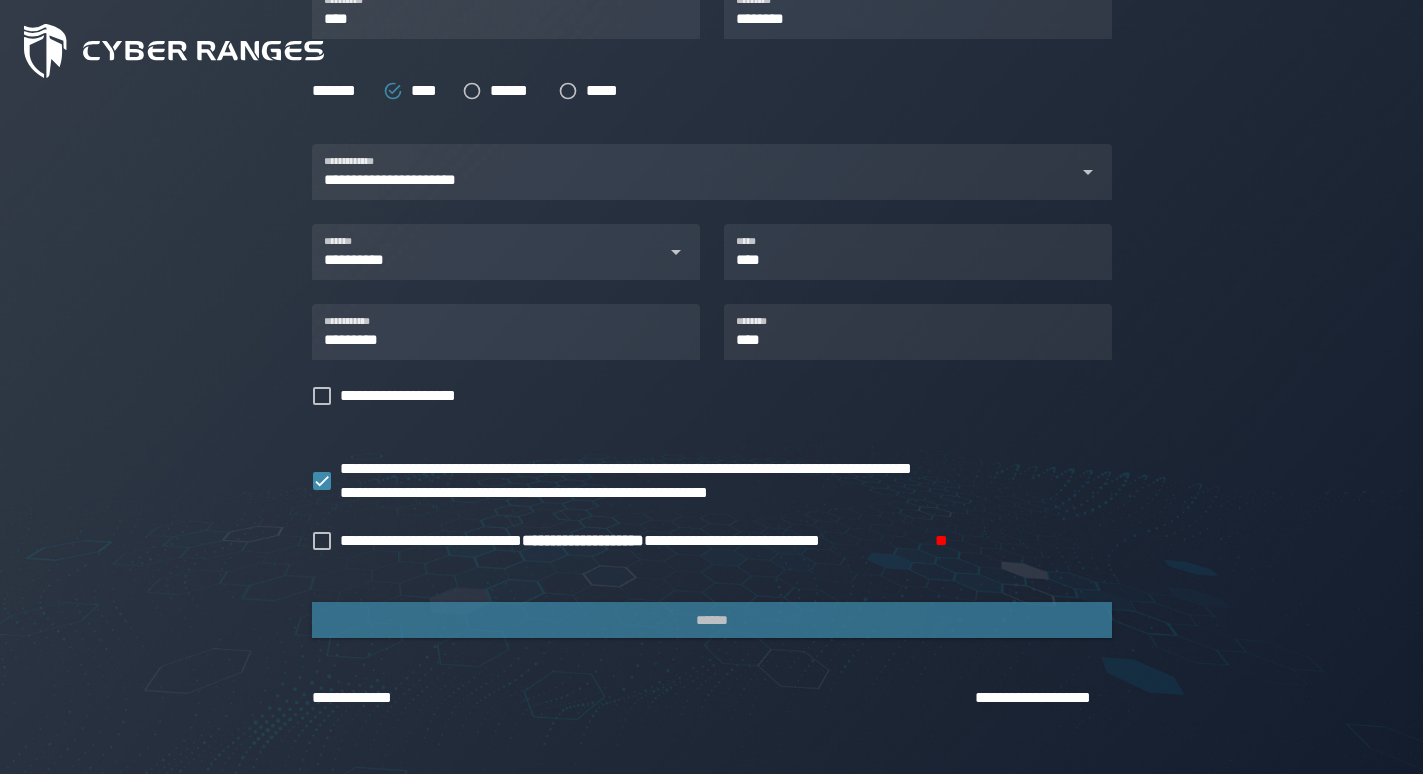 click on "**********" 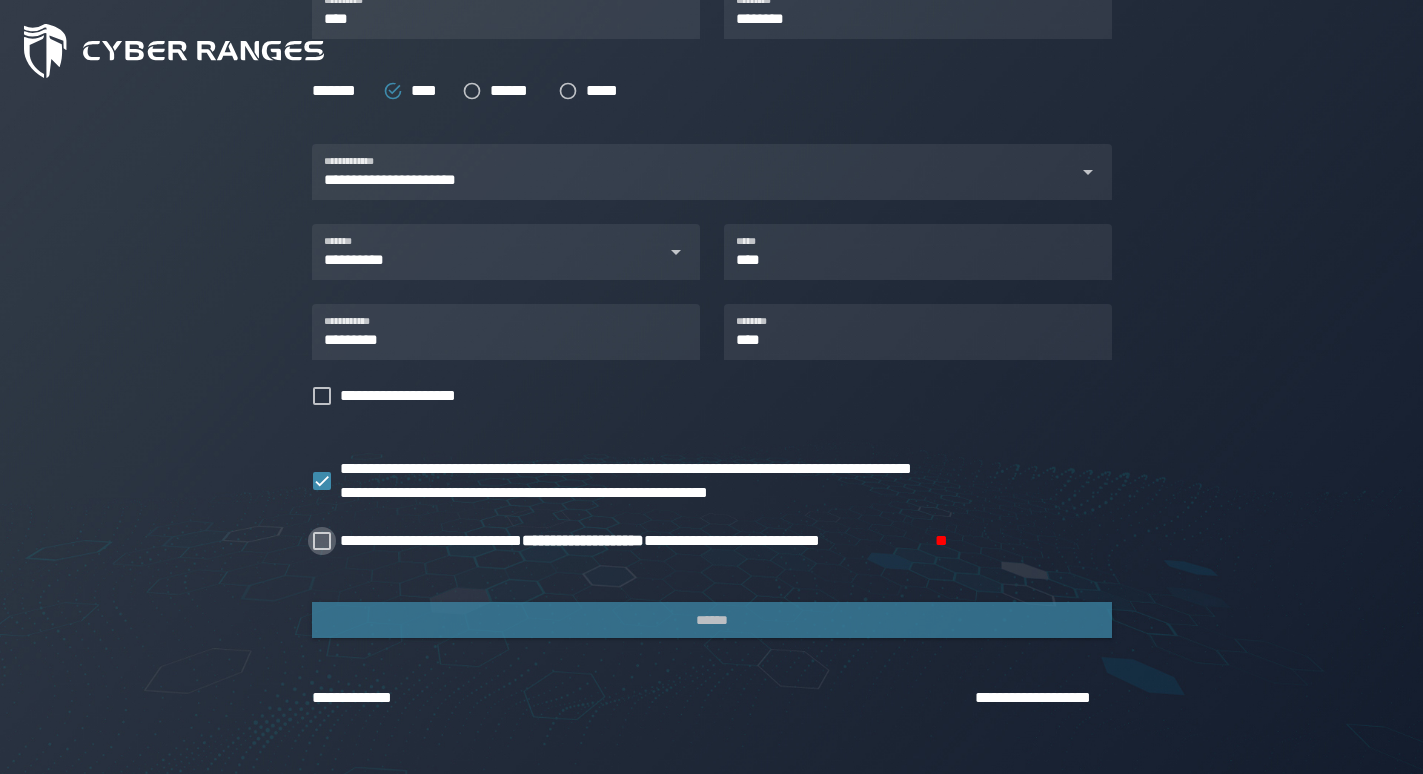 click 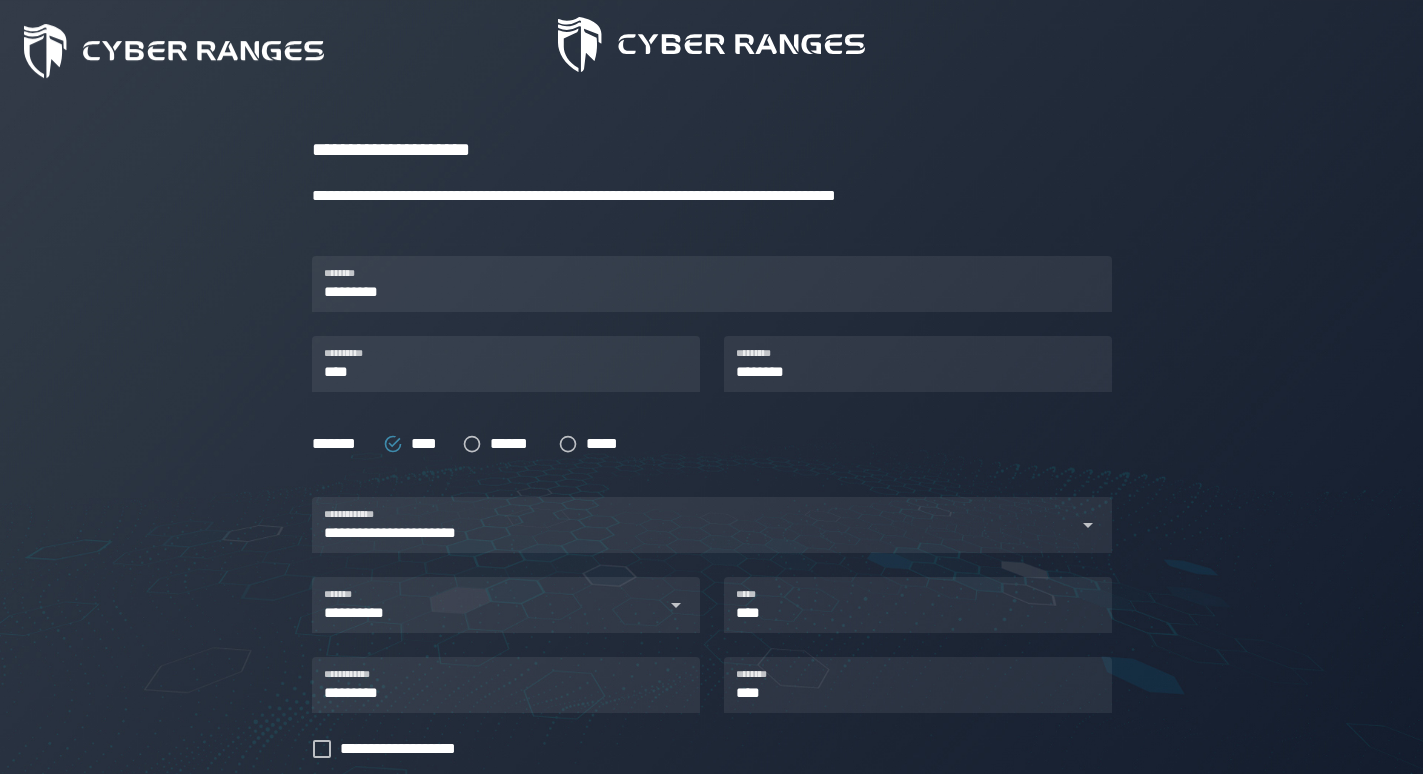 scroll, scrollTop: 252, scrollLeft: 0, axis: vertical 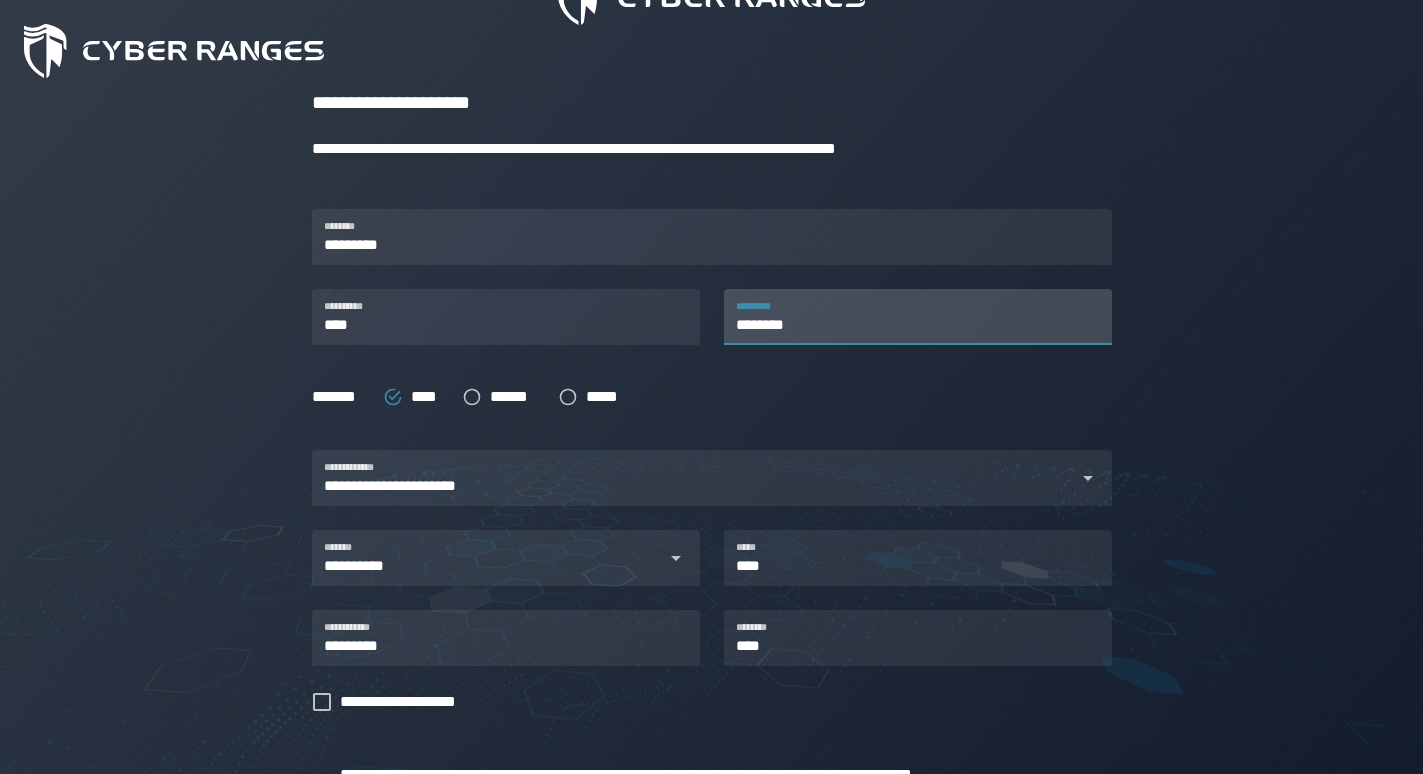 click on "********" at bounding box center (918, 317) 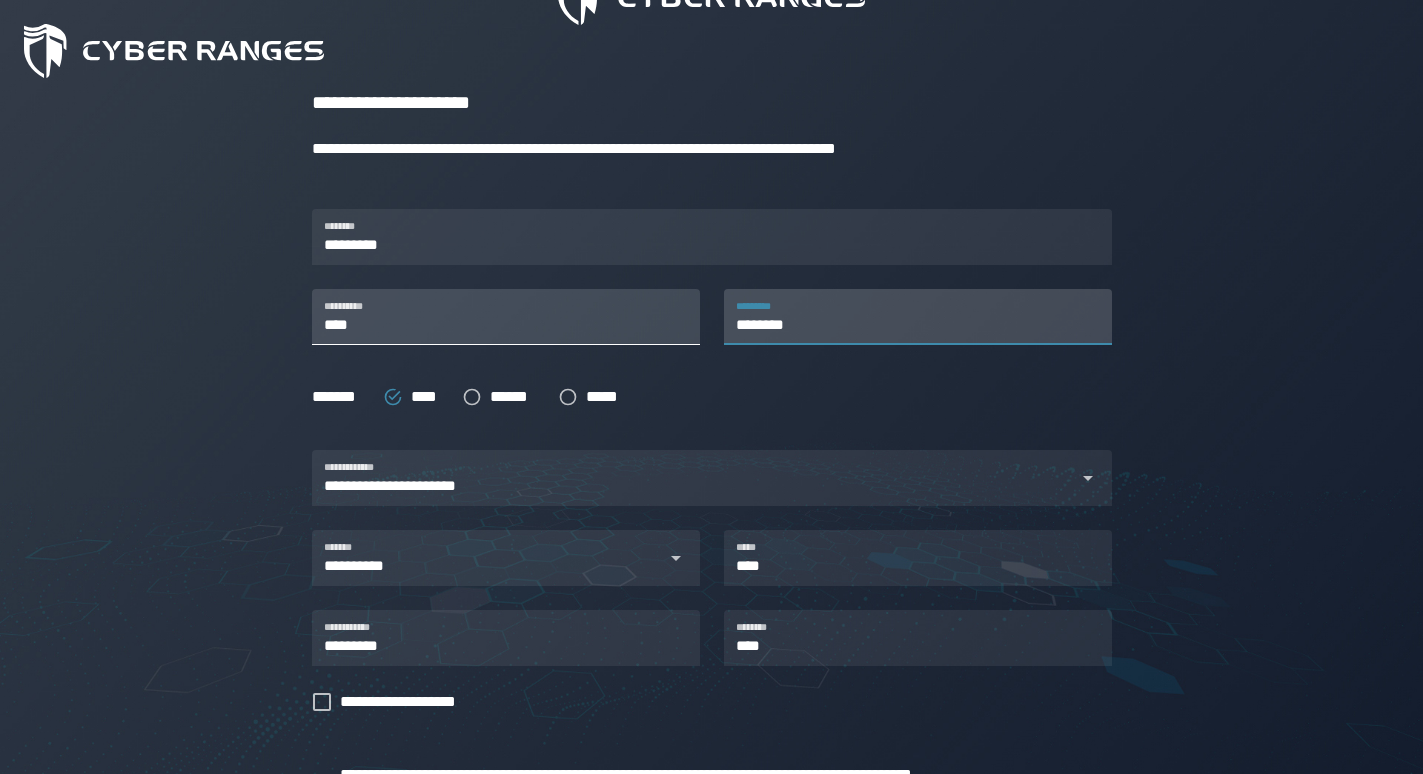 type on "********" 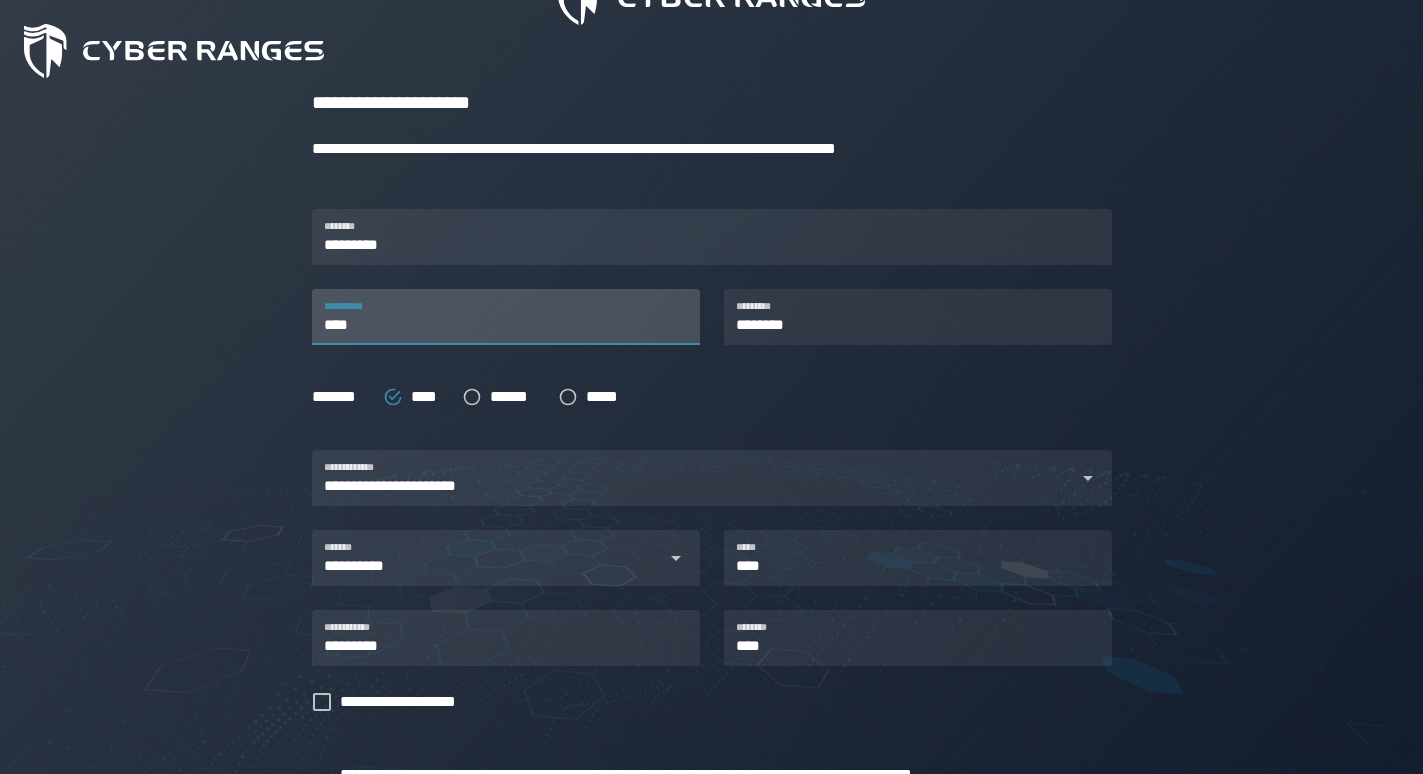 click on "****" at bounding box center [506, 317] 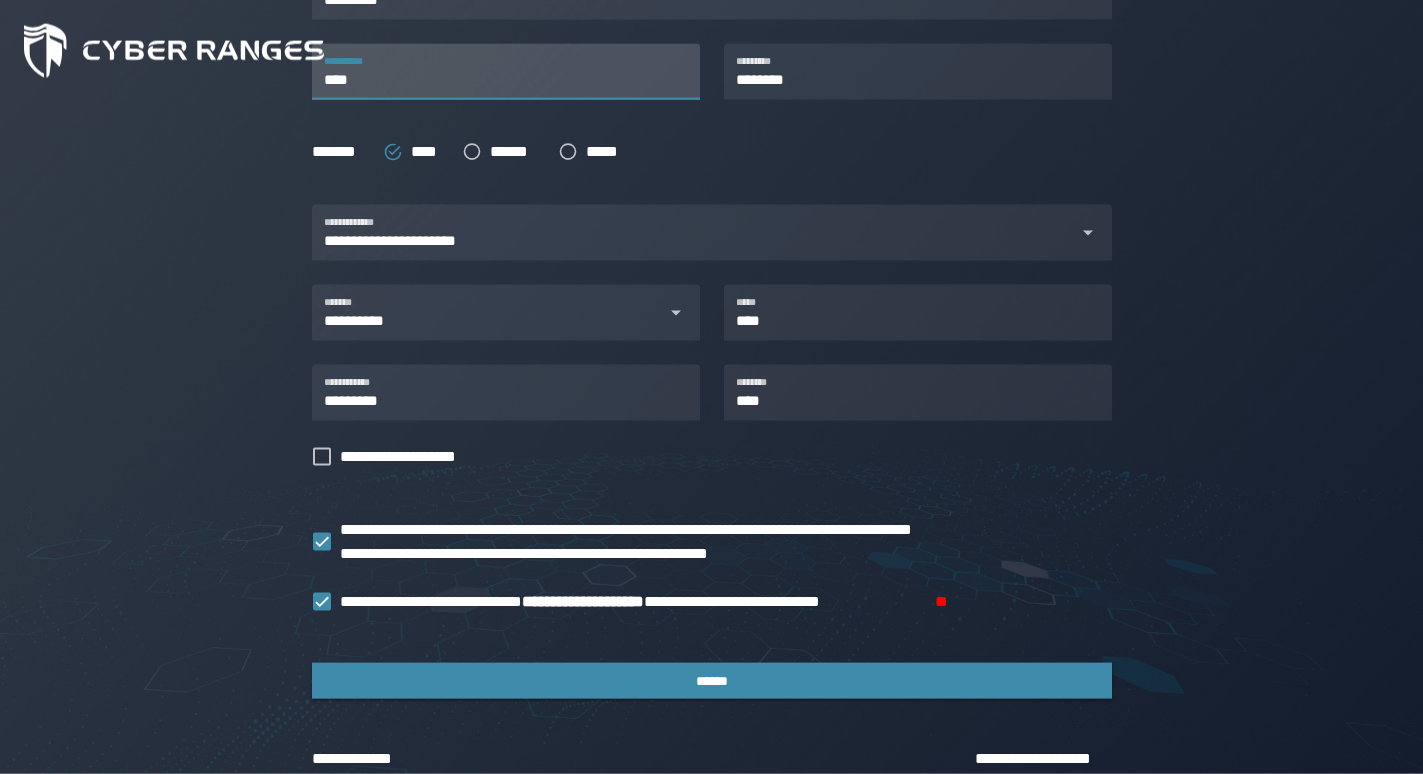 scroll, scrollTop: 558, scrollLeft: 0, axis: vertical 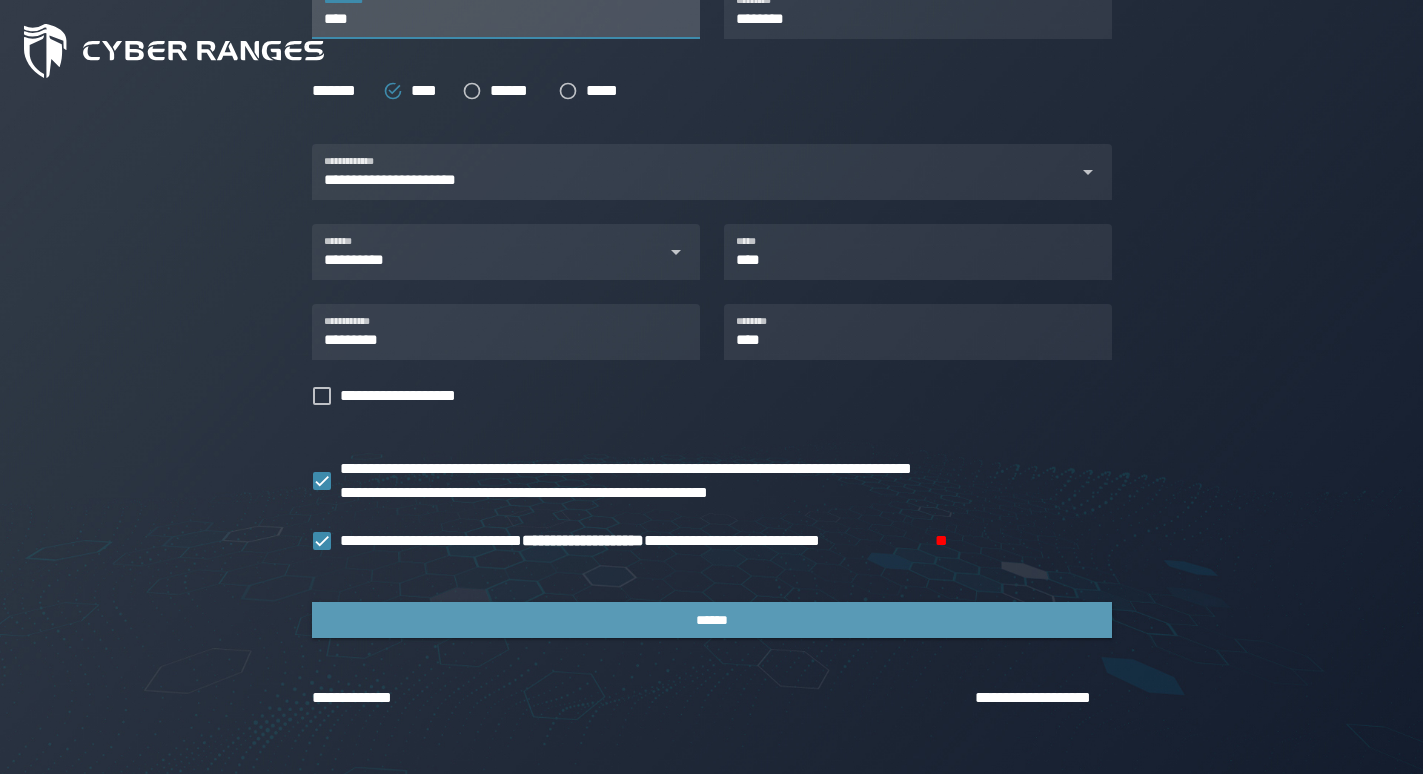 type on "****" 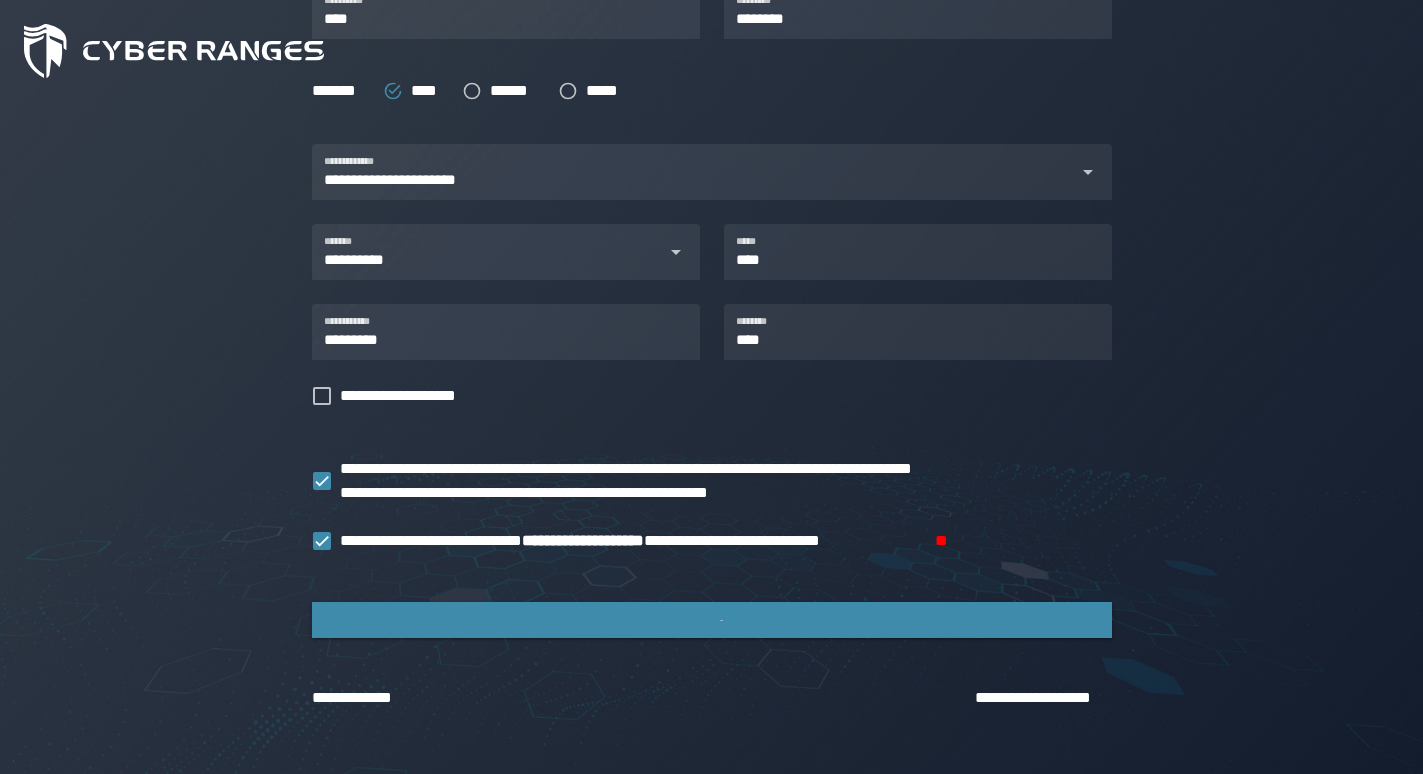 scroll, scrollTop: 0, scrollLeft: 0, axis: both 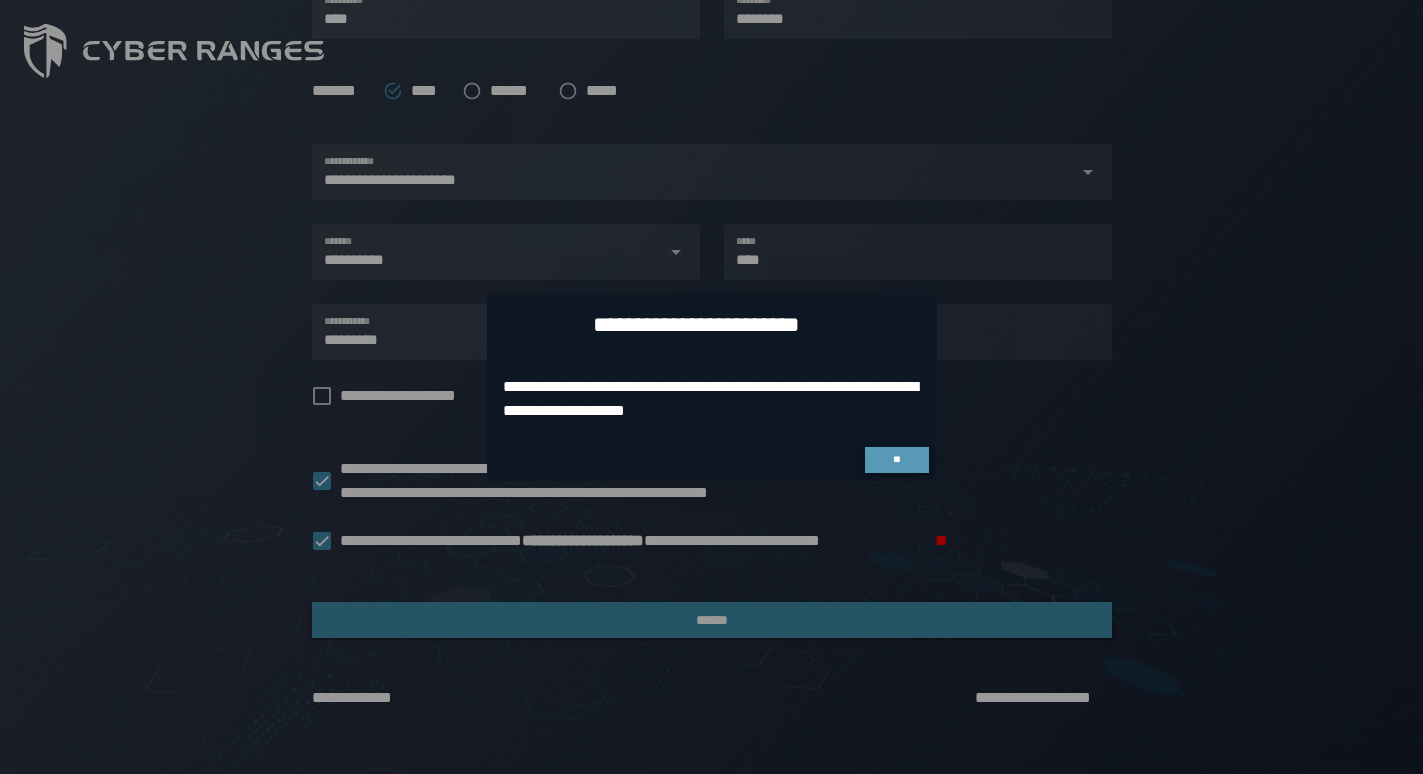 click on "**" at bounding box center [897, 460] 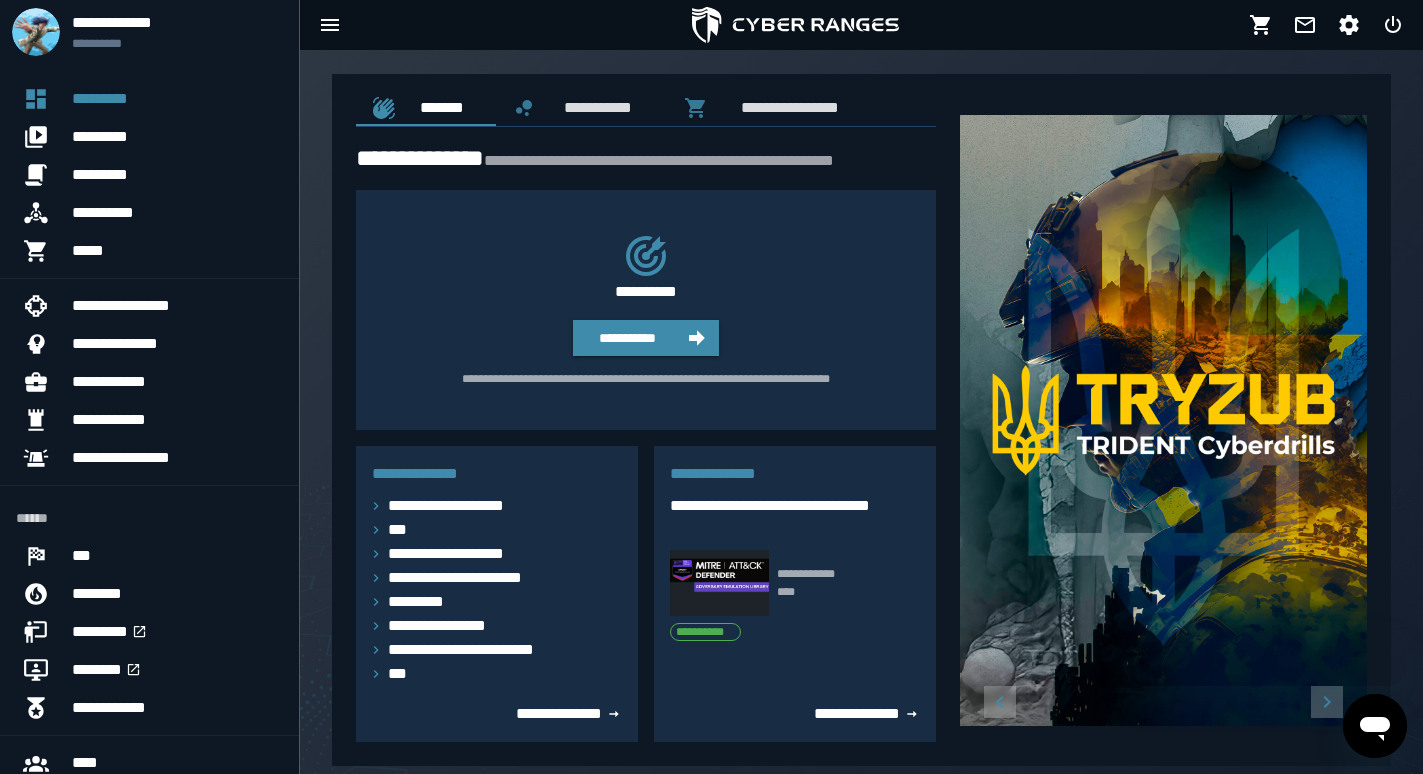 scroll, scrollTop: 0, scrollLeft: 0, axis: both 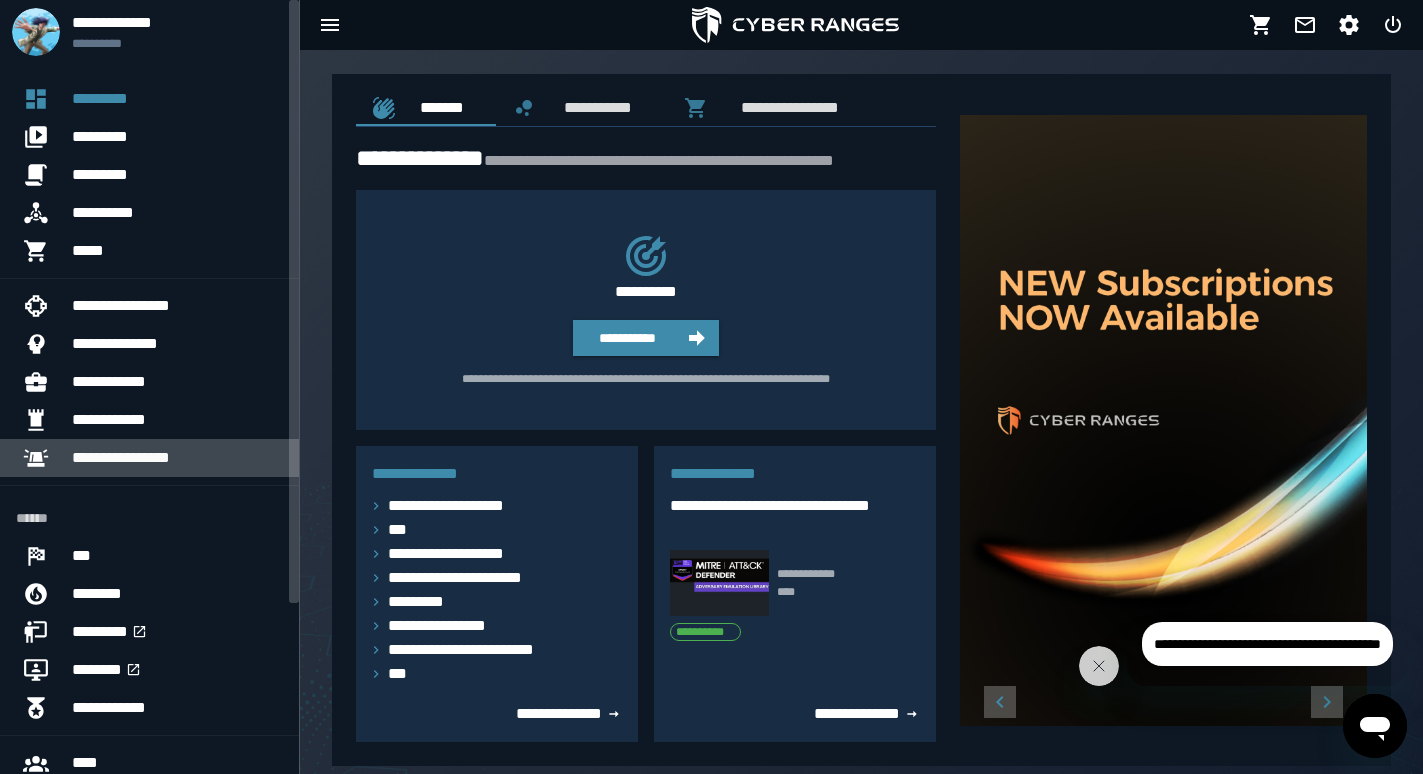 click on "**********" at bounding box center (177, 458) 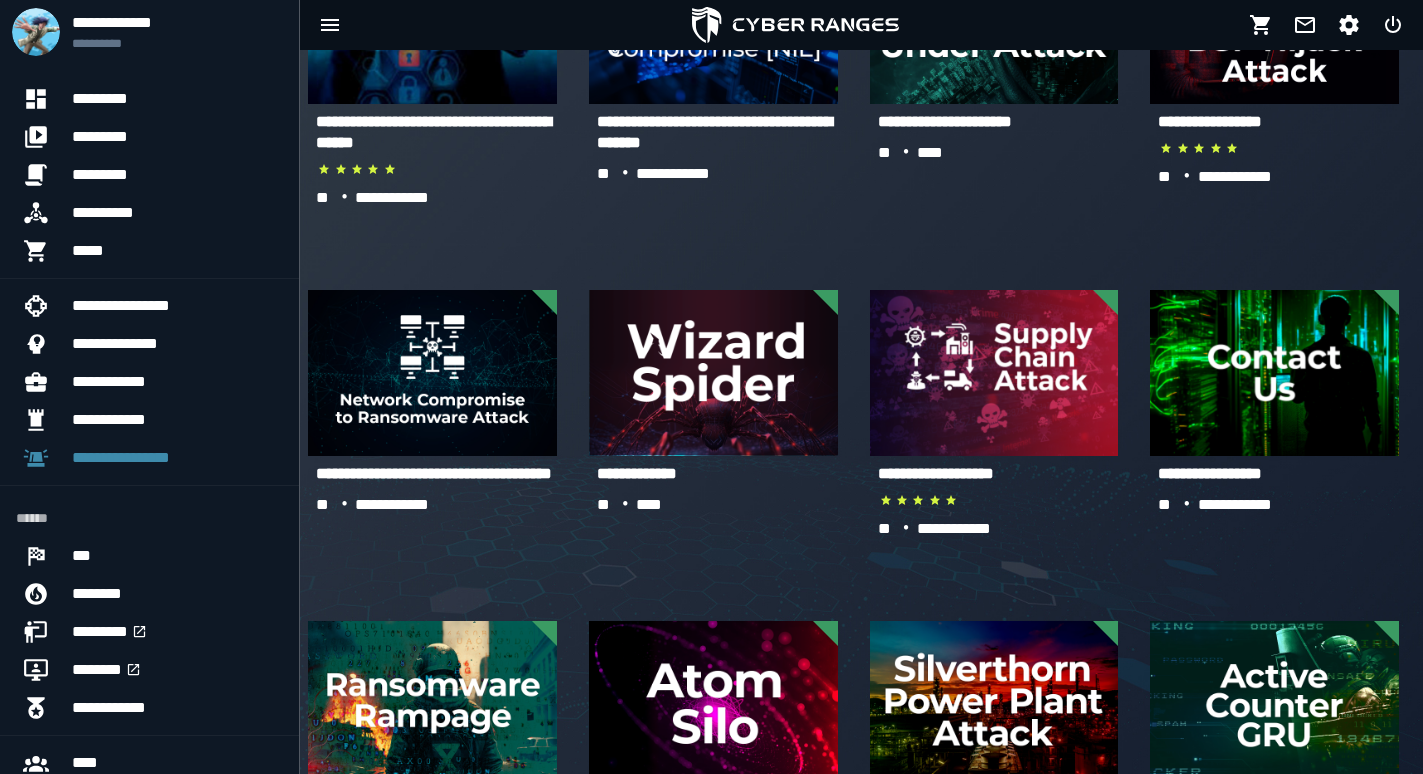 scroll, scrollTop: 714, scrollLeft: 0, axis: vertical 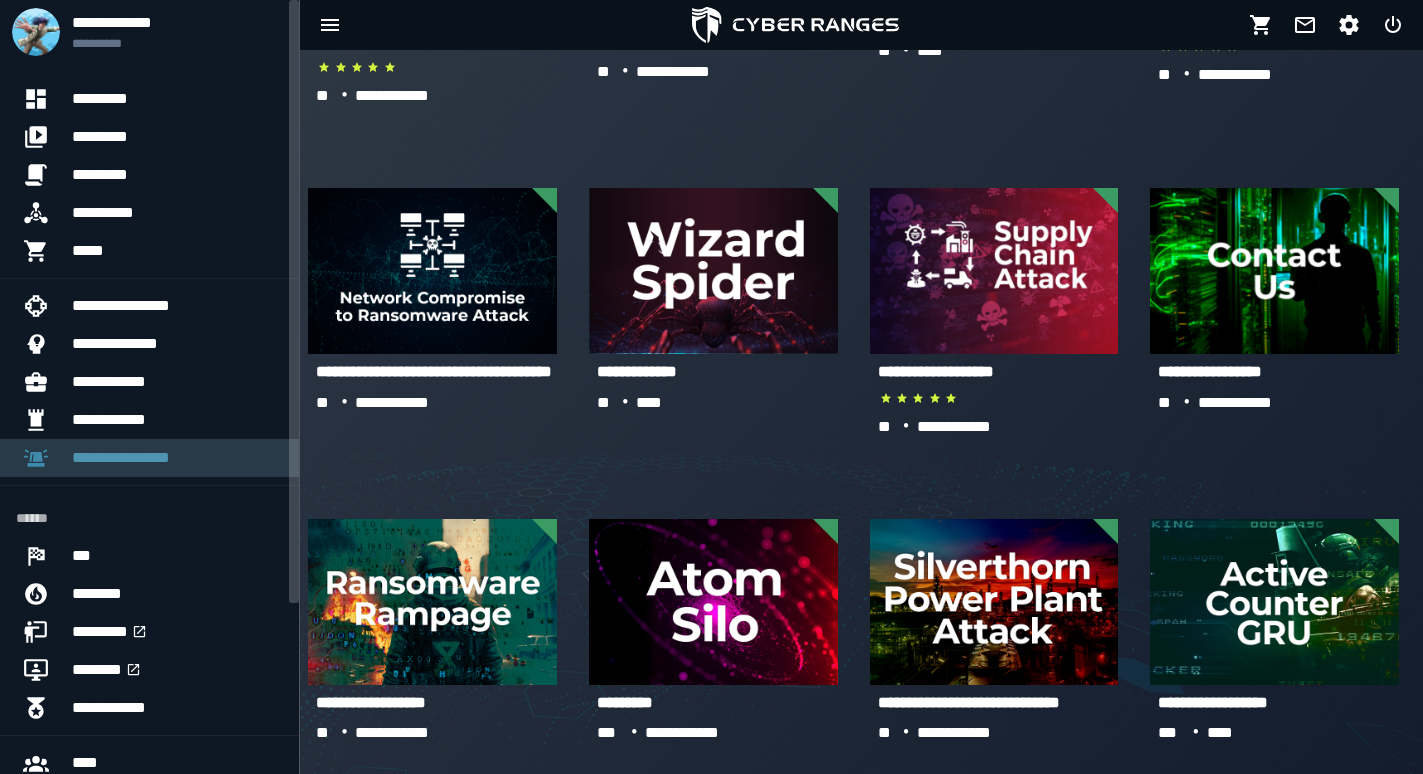 click on "**********" at bounding box center [177, 458] 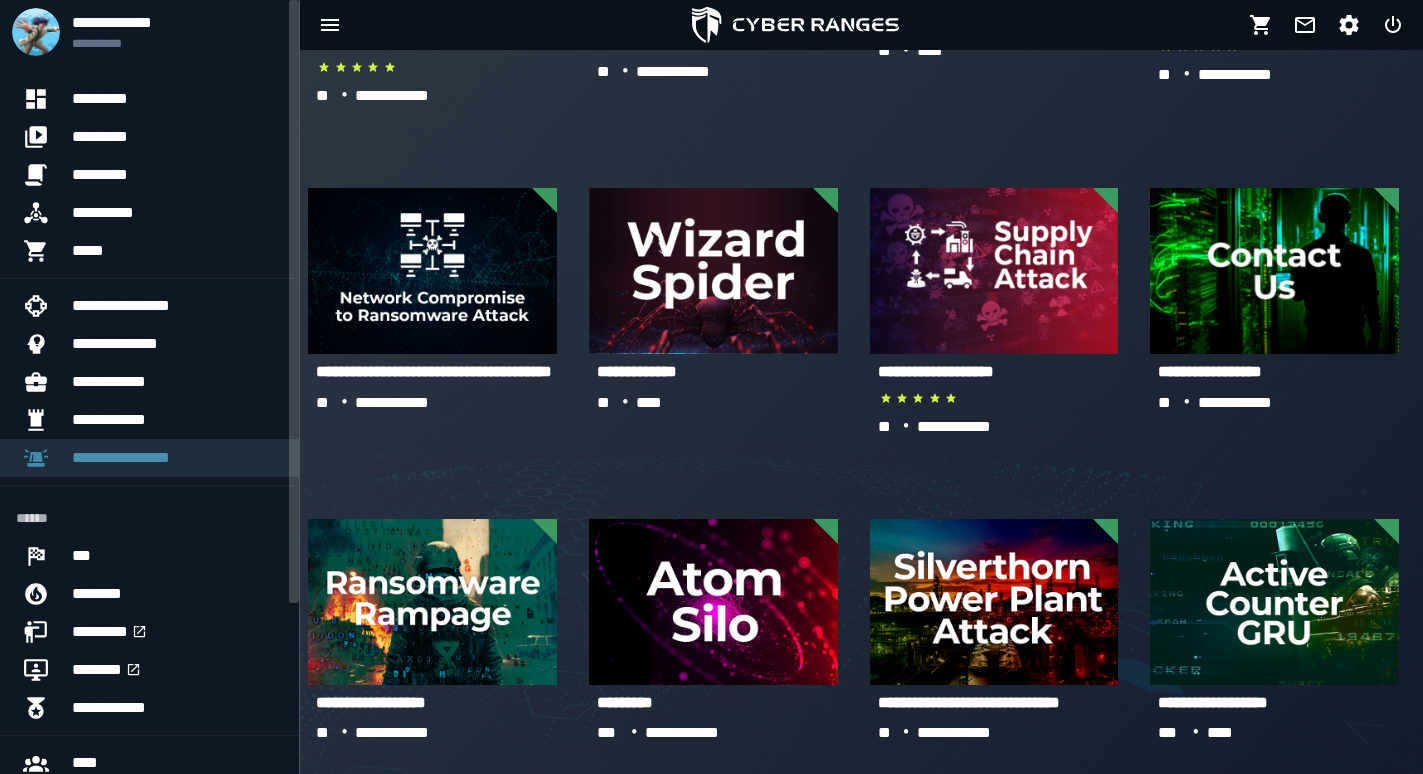 scroll, scrollTop: 0, scrollLeft: 0, axis: both 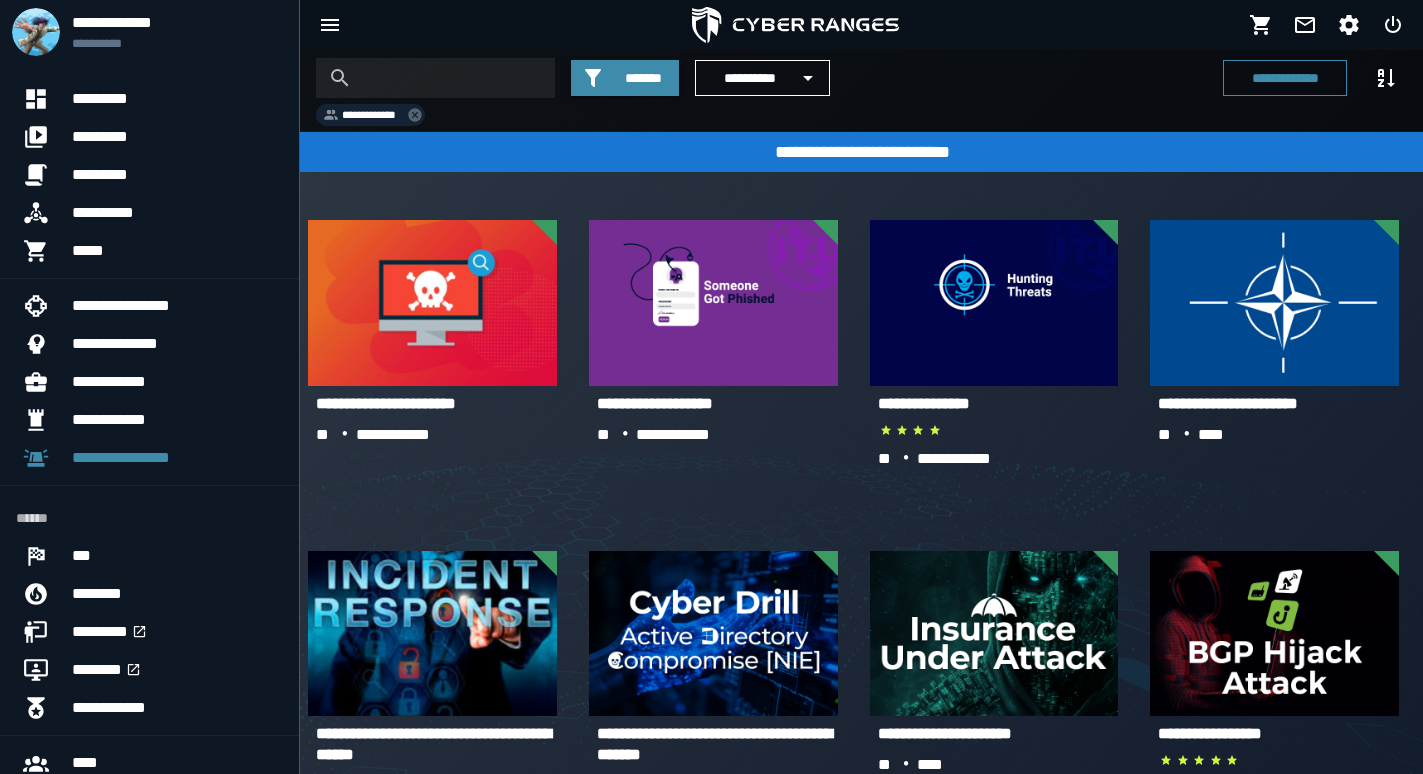 click on "**********" at bounding box center [1228, 403] 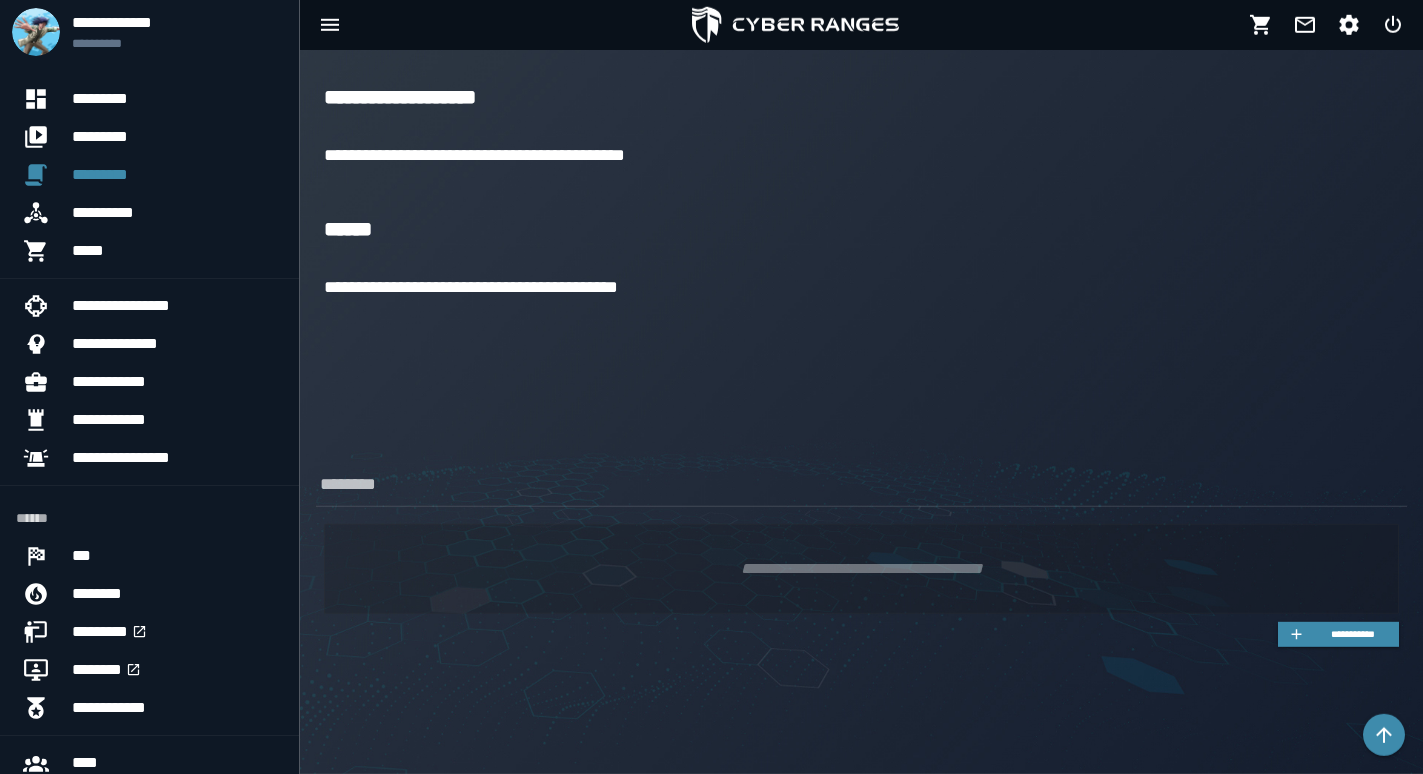 scroll, scrollTop: 1125, scrollLeft: 0, axis: vertical 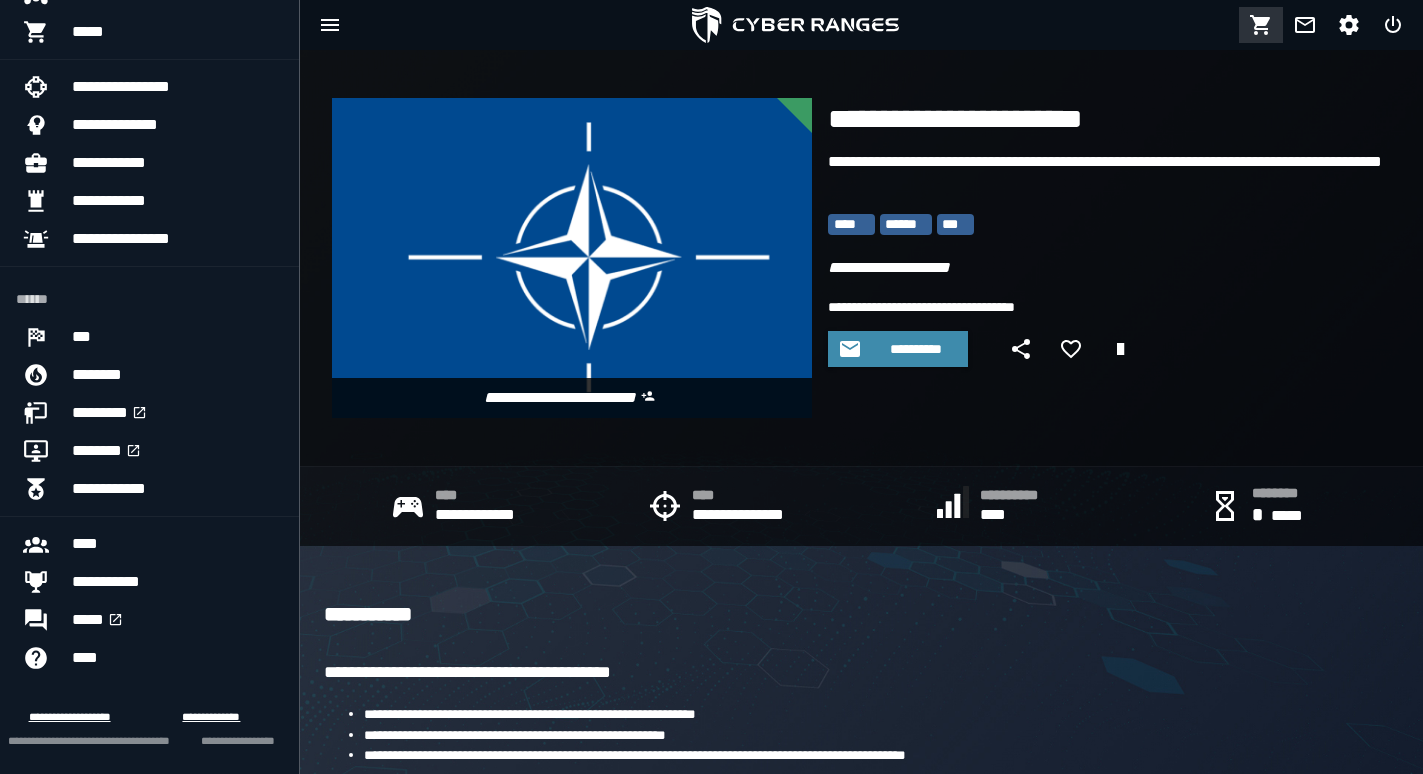 click 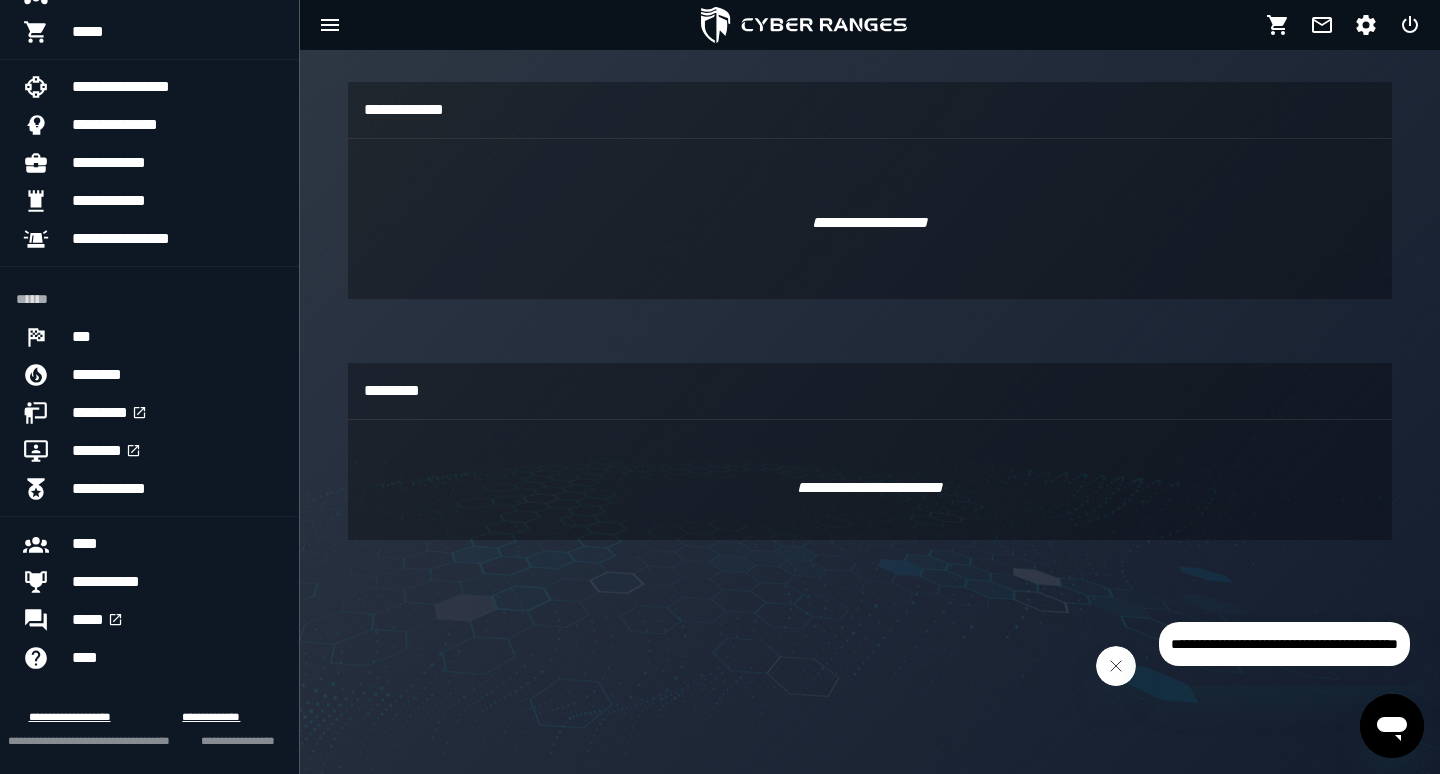 click 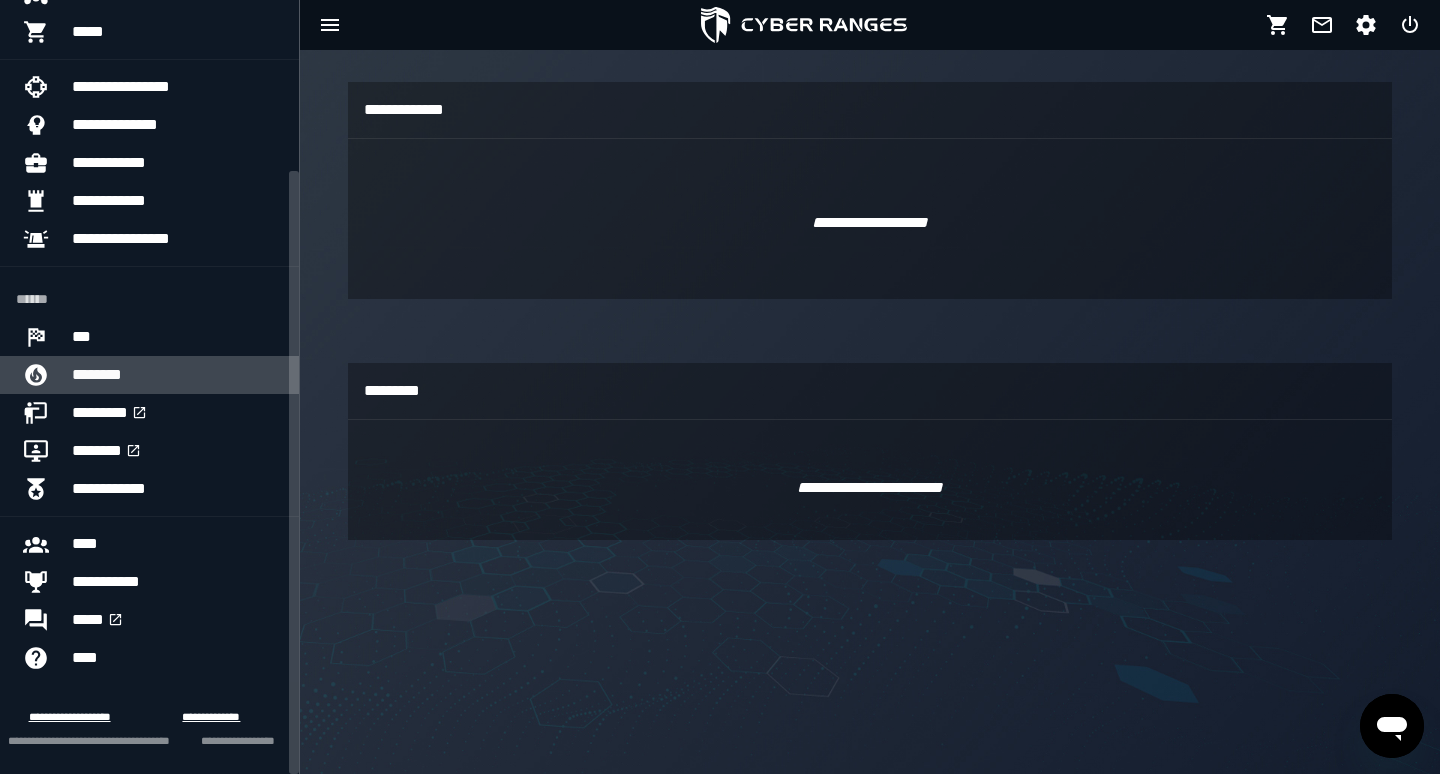 click on "********" at bounding box center (177, 375) 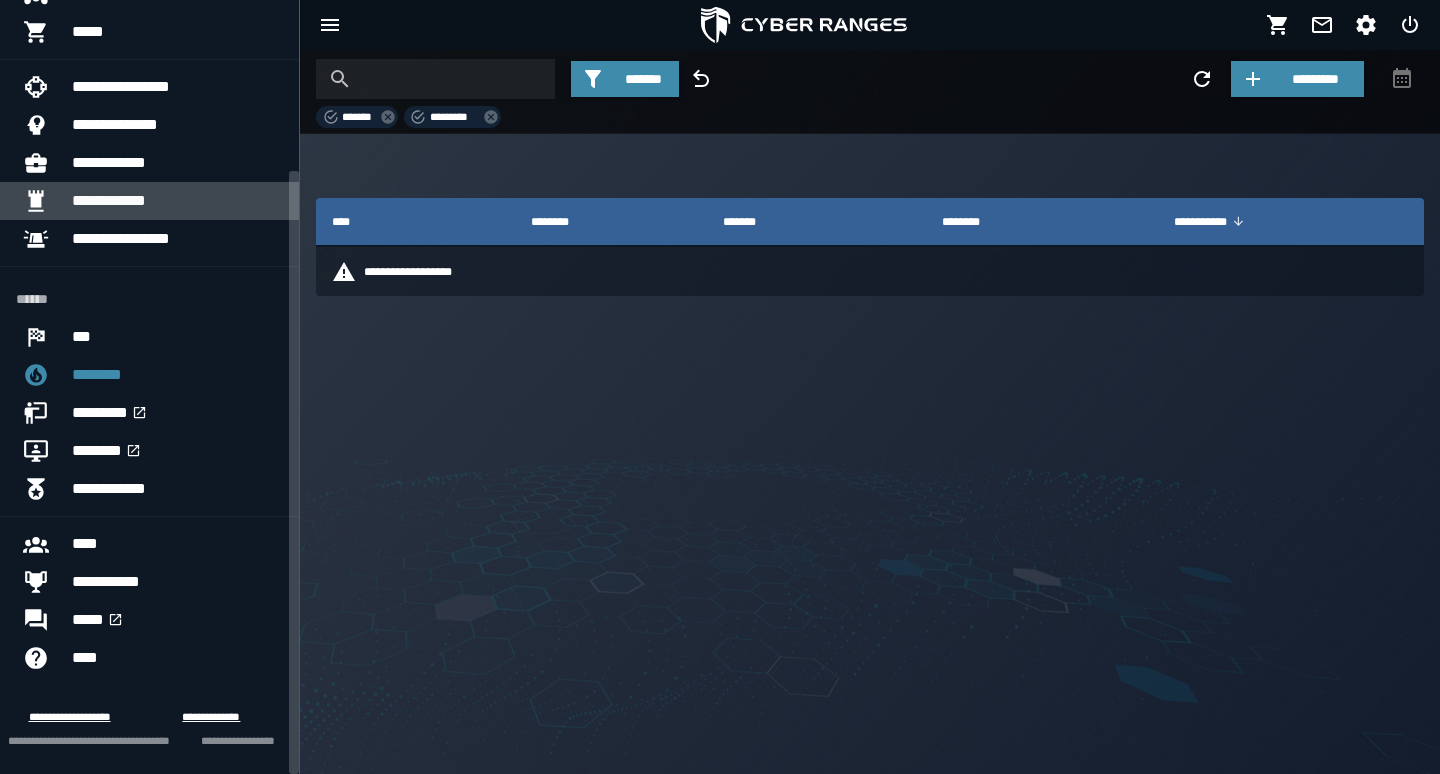 click on "**********" at bounding box center [177, 201] 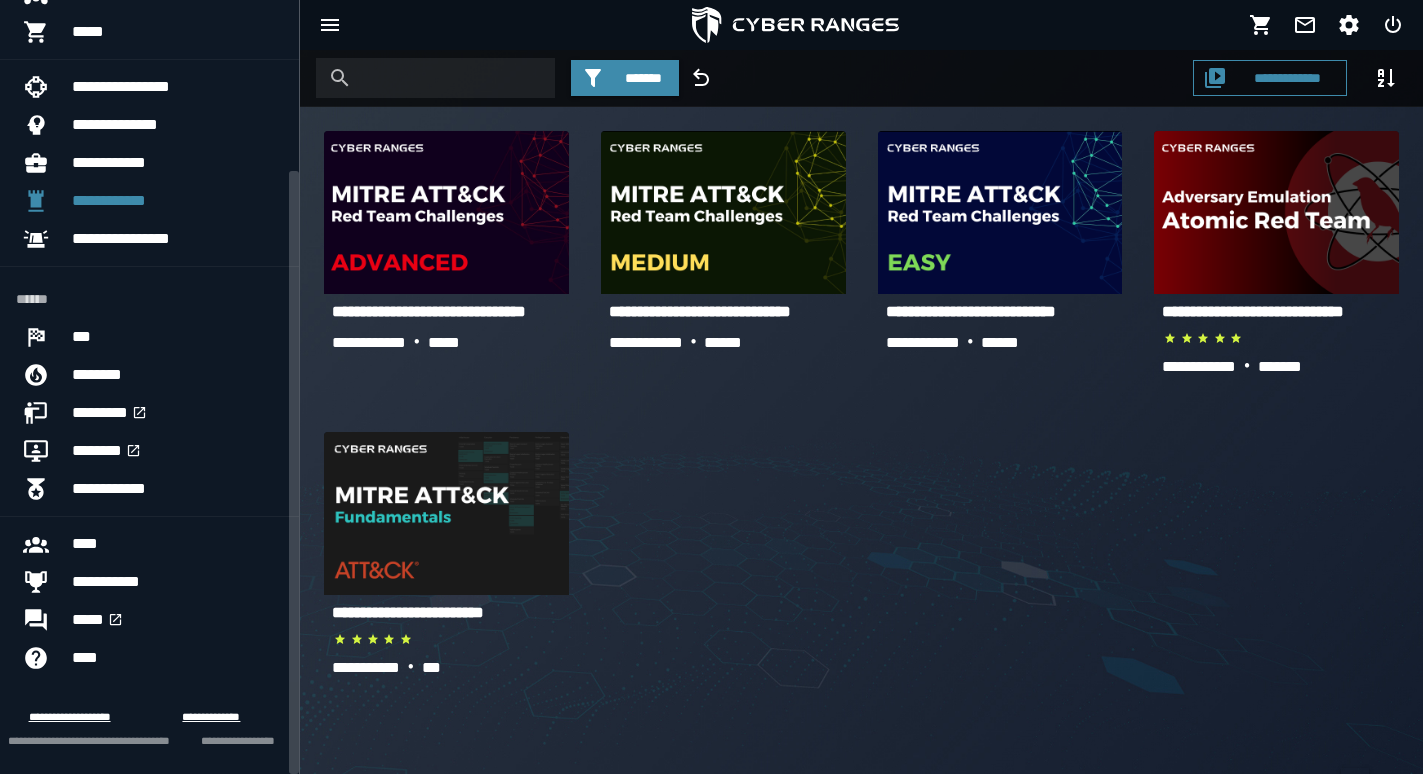 scroll, scrollTop: 219, scrollLeft: 0, axis: vertical 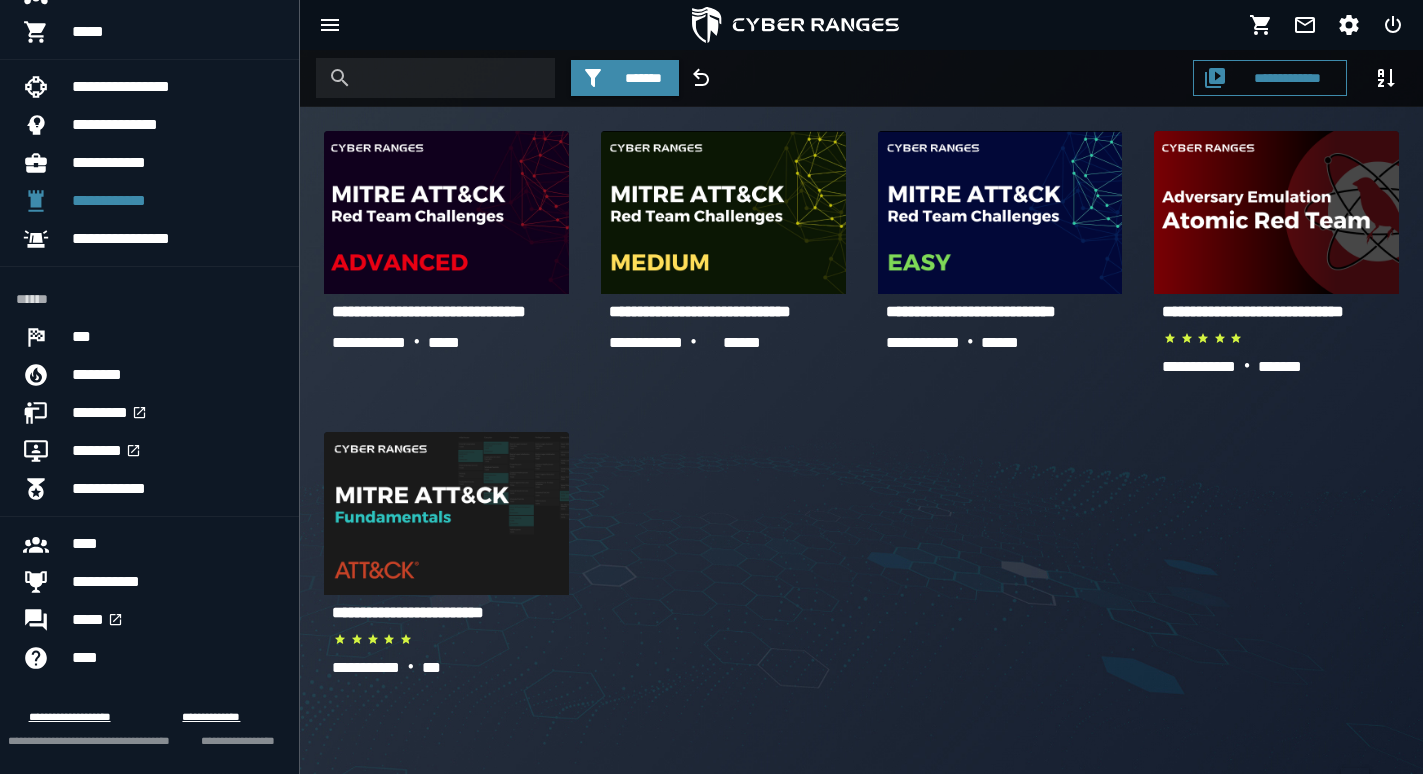 click on "**********" at bounding box center [971, 311] 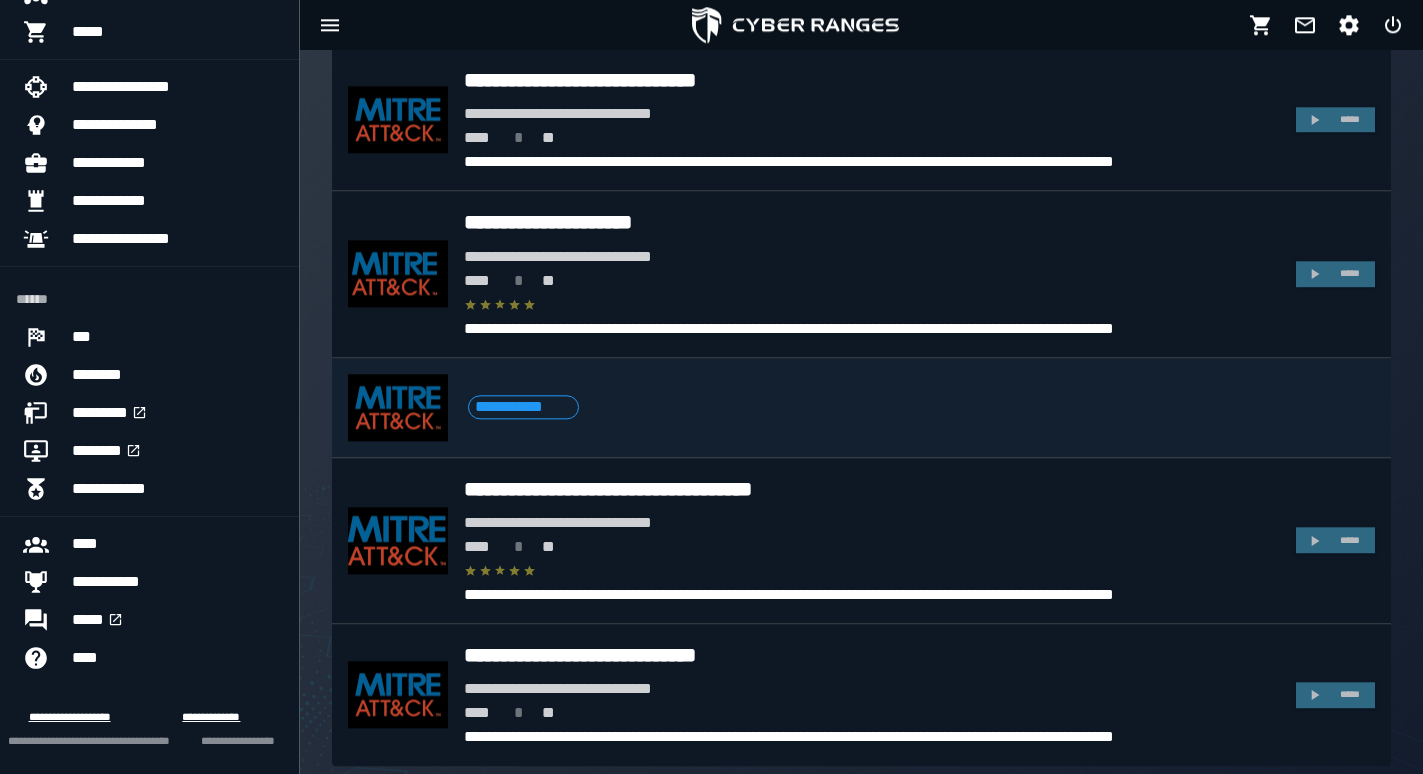 scroll, scrollTop: 2036, scrollLeft: 0, axis: vertical 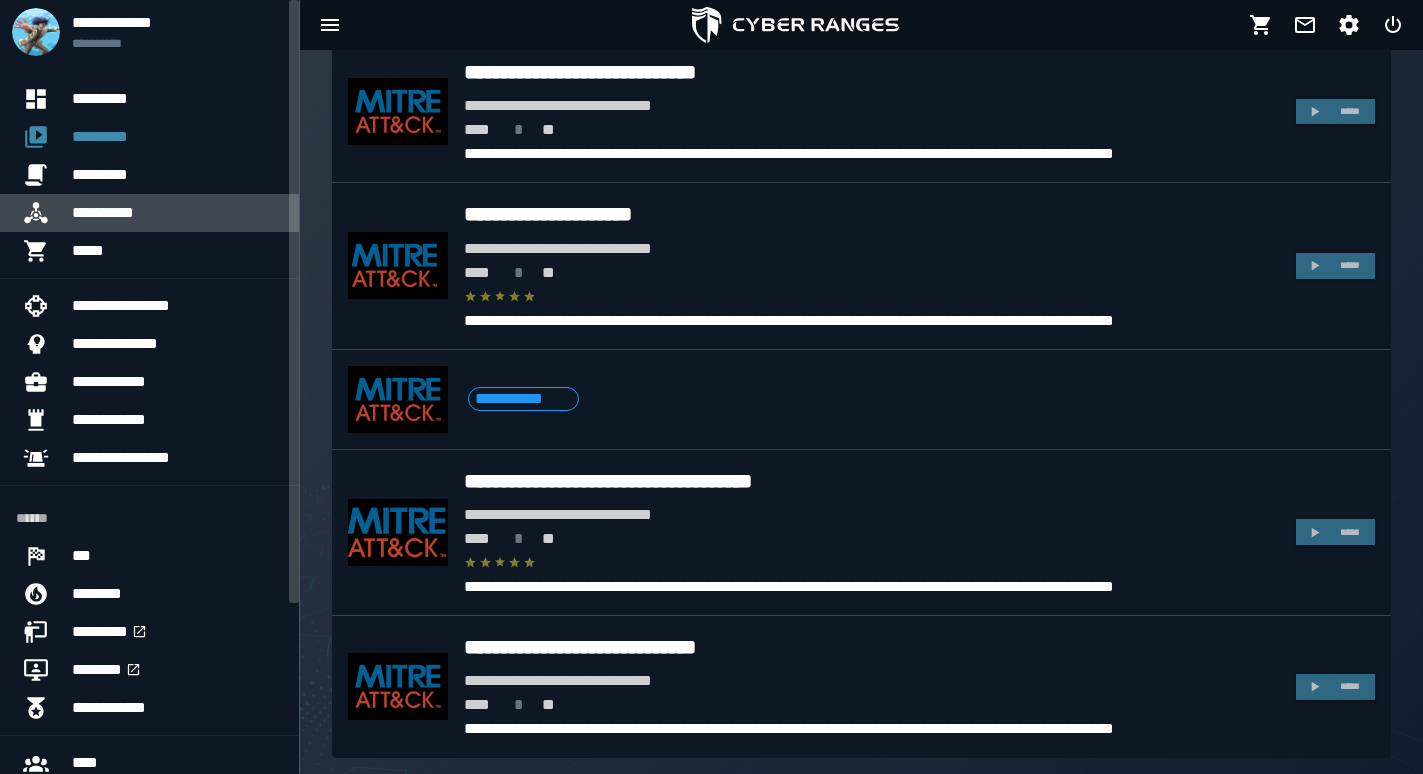 click on "**********" at bounding box center [177, 213] 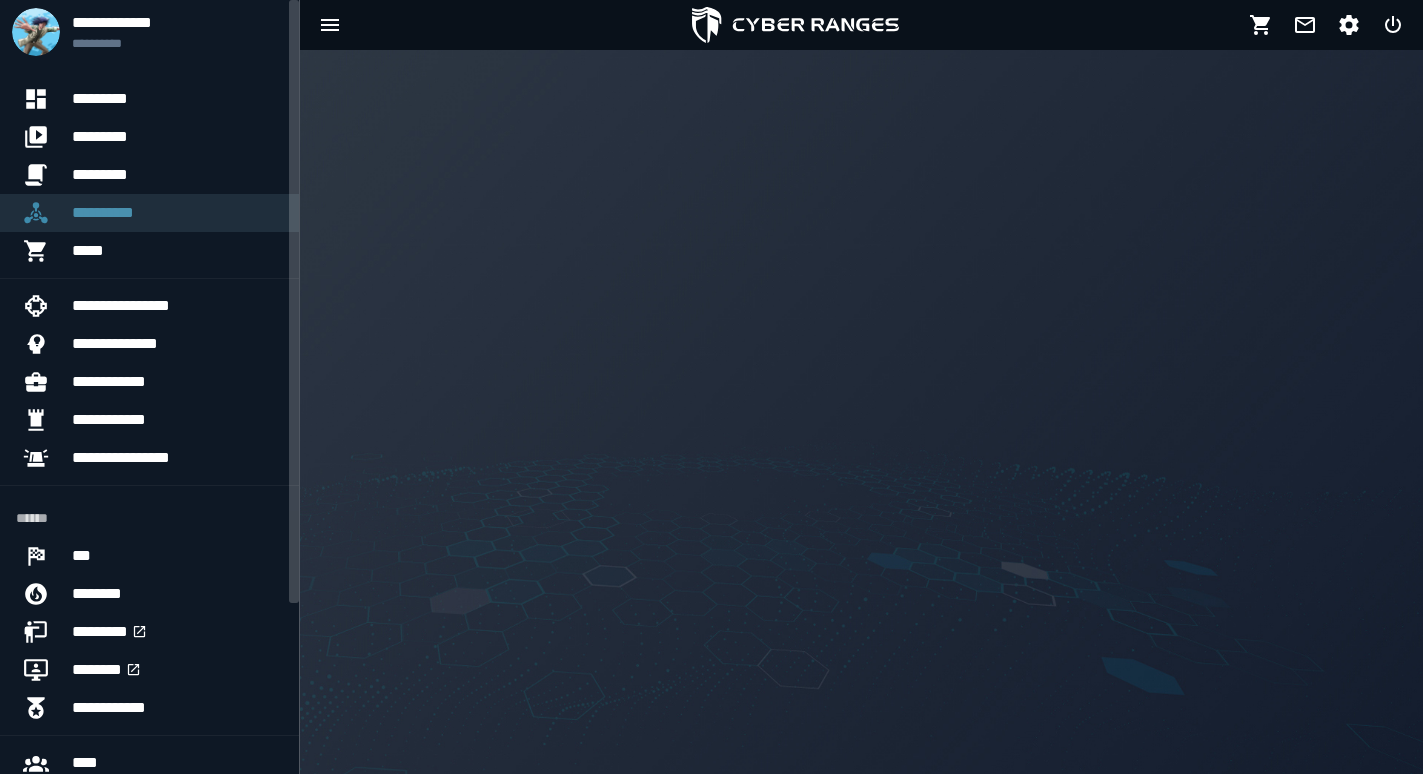 scroll, scrollTop: 0, scrollLeft: 0, axis: both 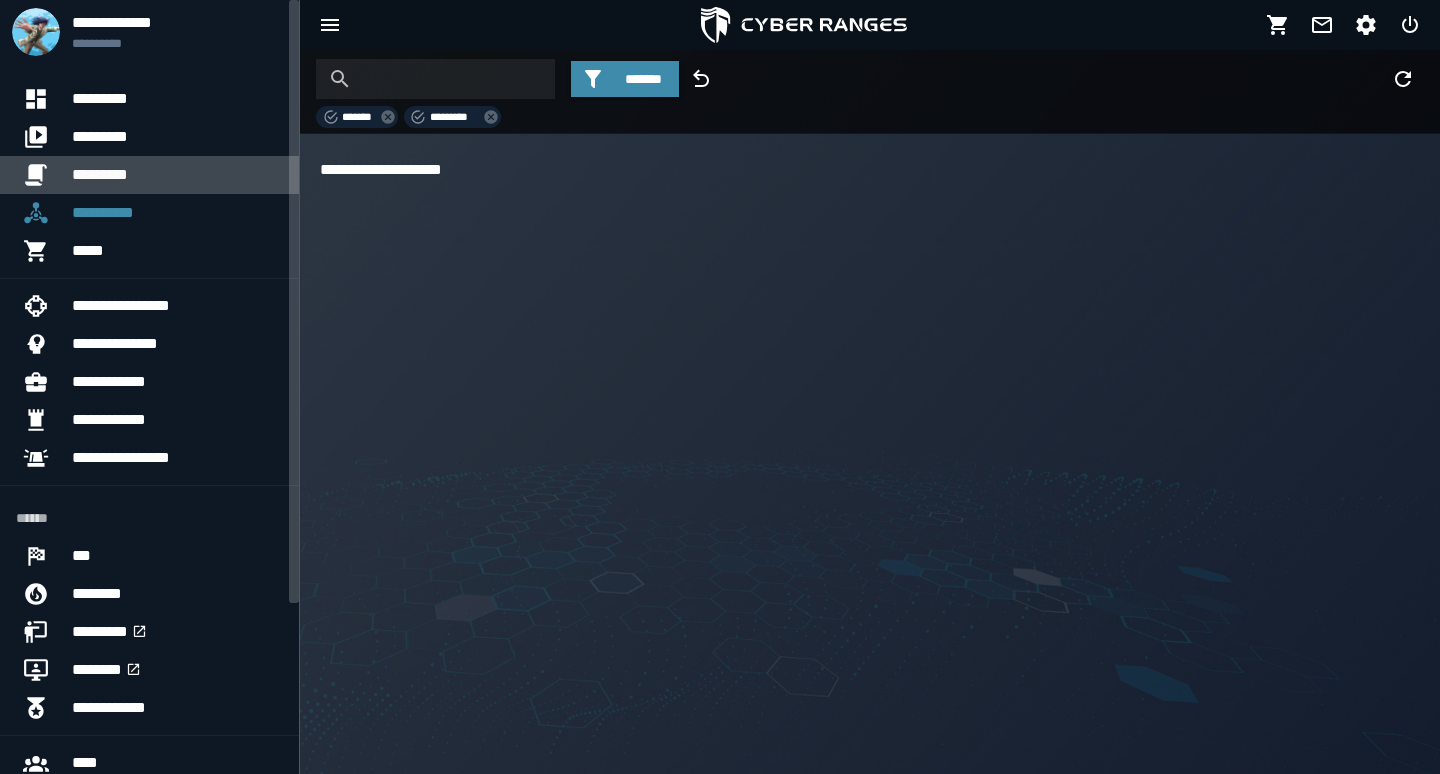 click on "*********" at bounding box center [177, 175] 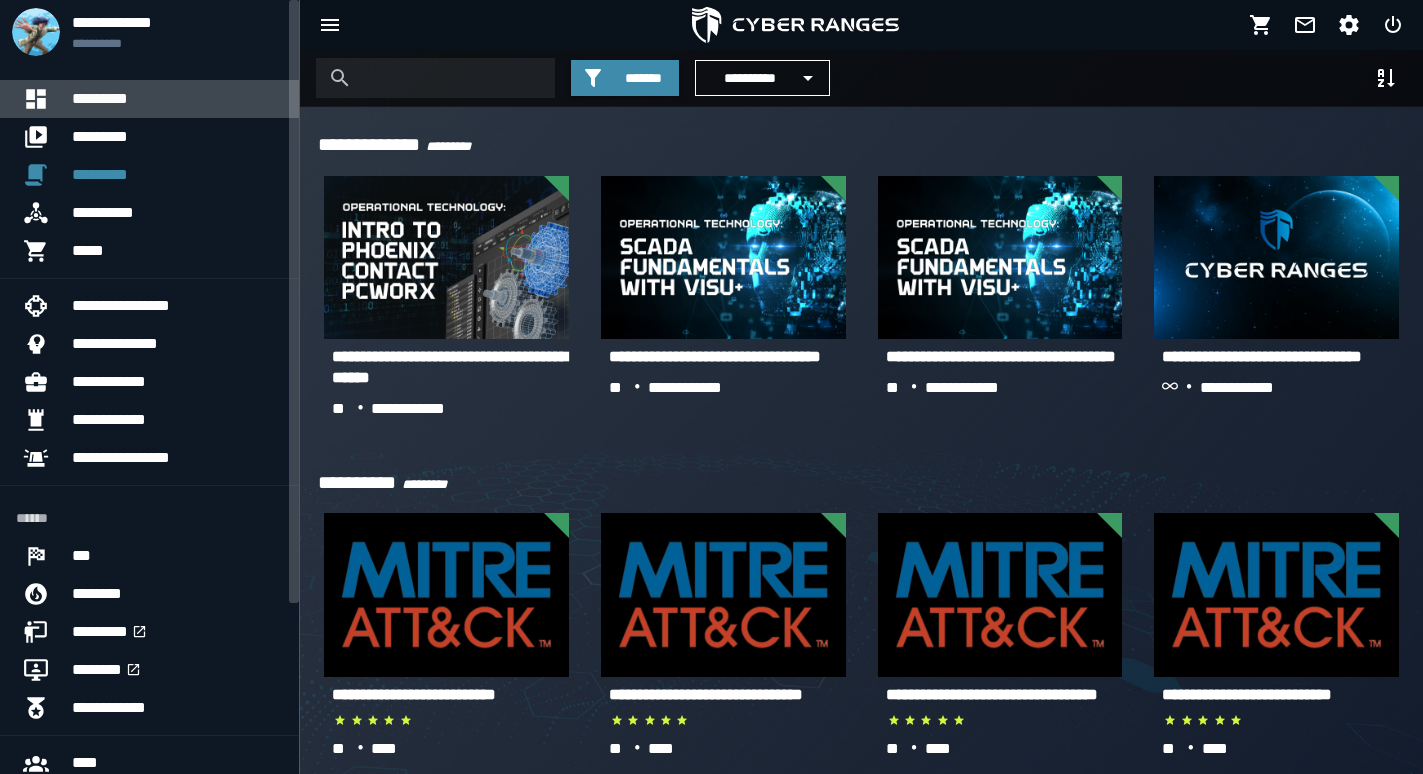 click on "*********" at bounding box center [177, 99] 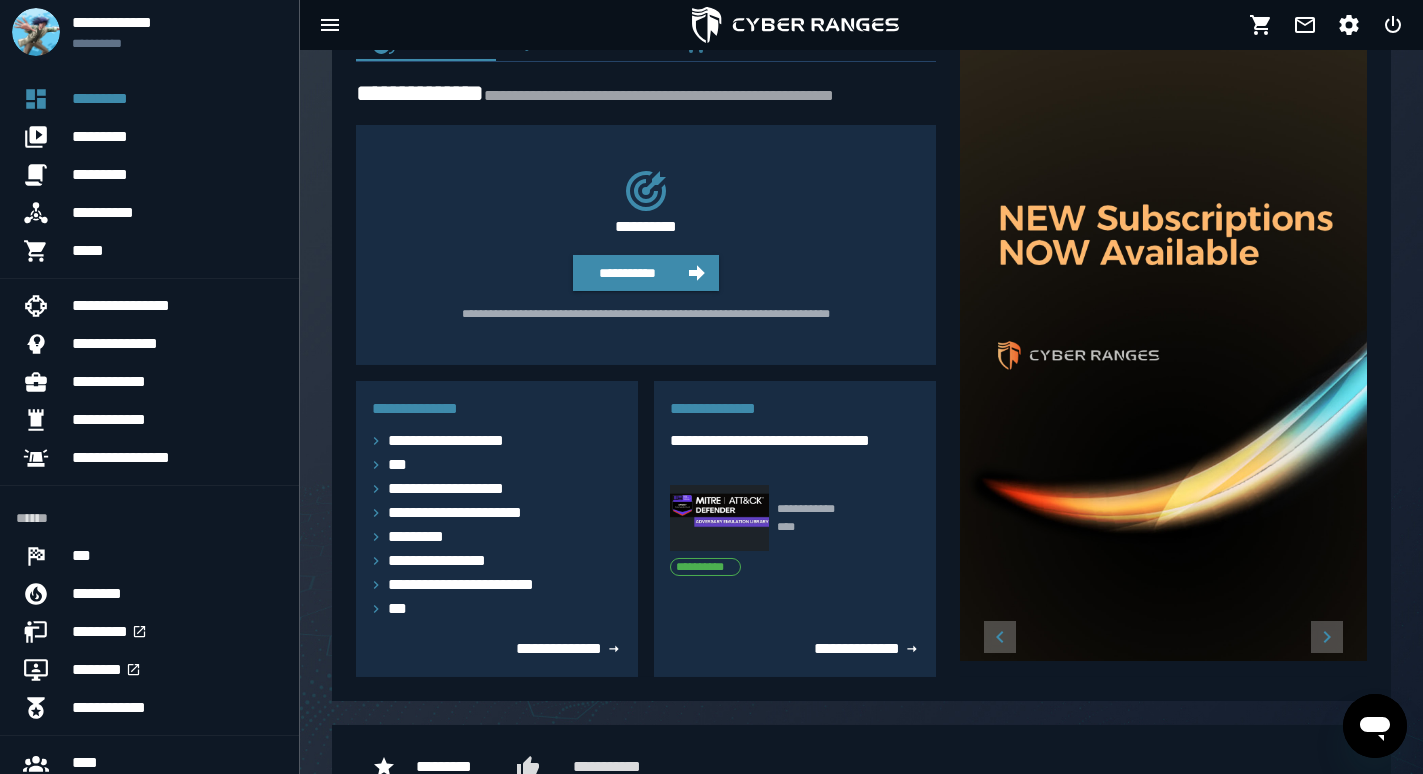 scroll, scrollTop: 102, scrollLeft: 0, axis: vertical 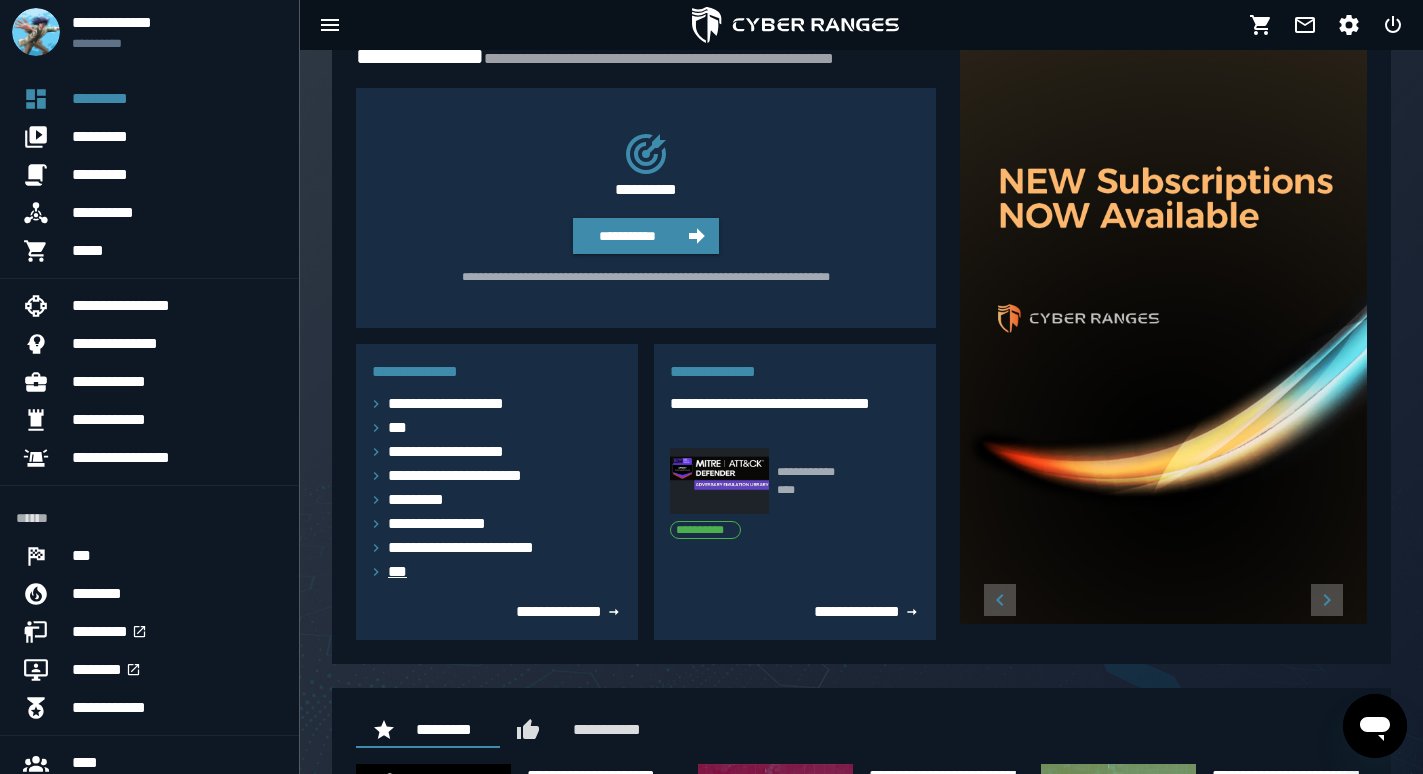 click on "***" at bounding box center [402, 572] 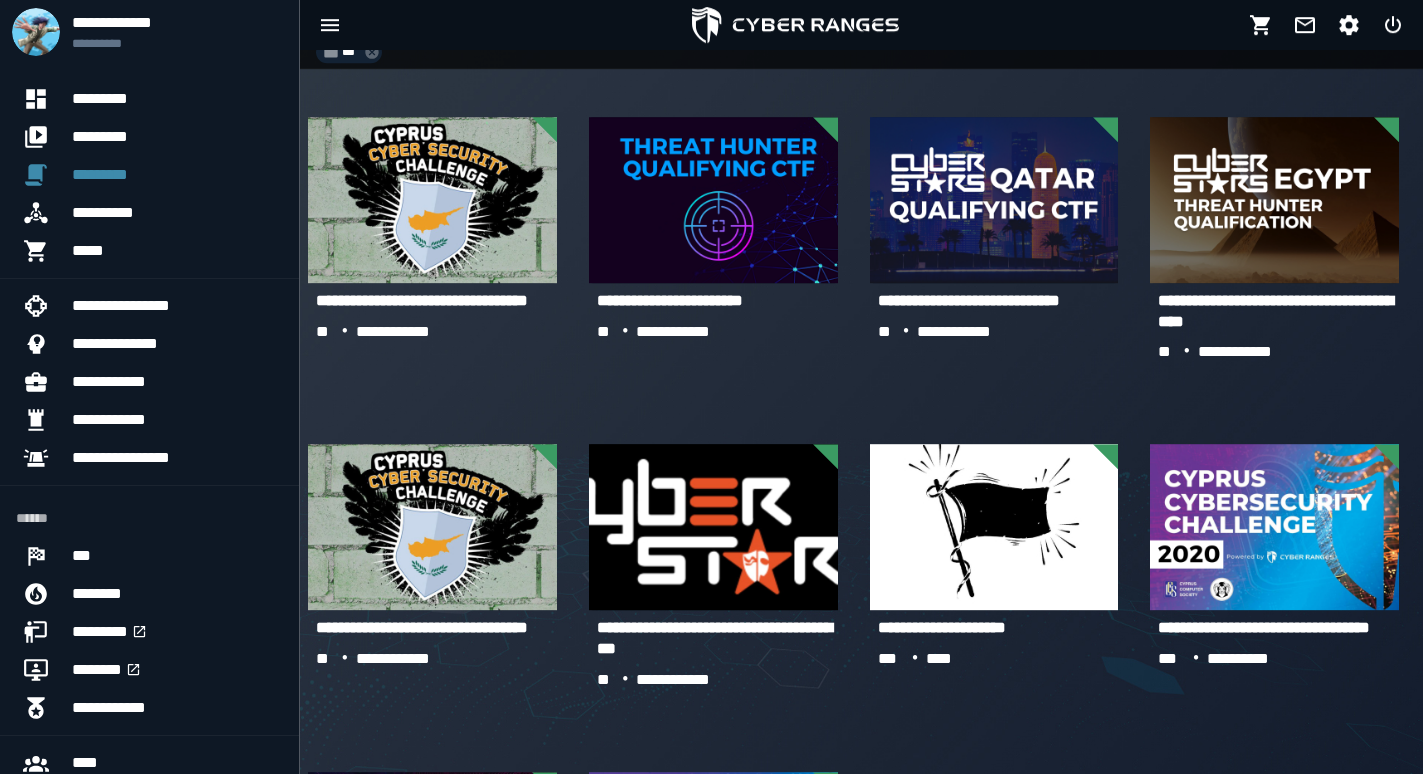 scroll, scrollTop: 102, scrollLeft: 0, axis: vertical 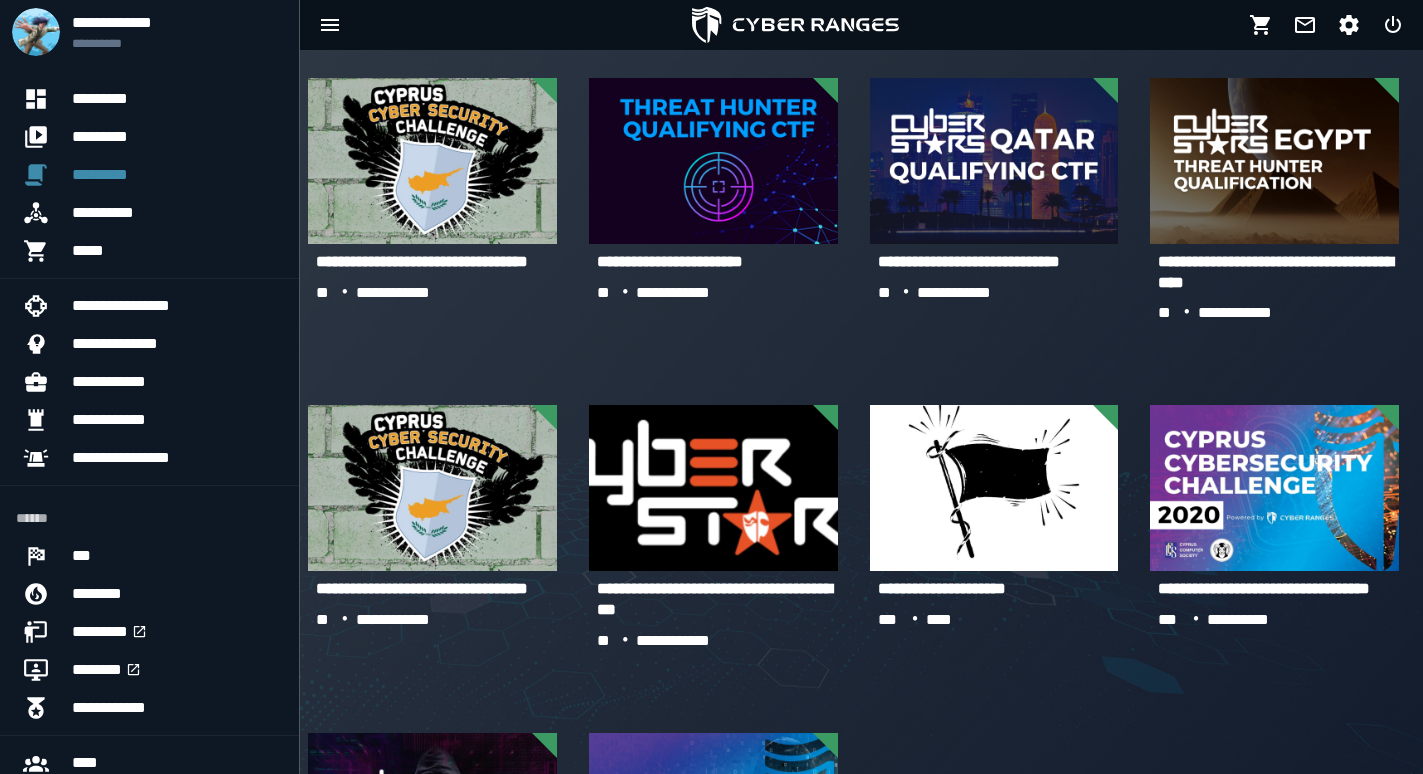 click on "**********" at bounding box center [422, 261] 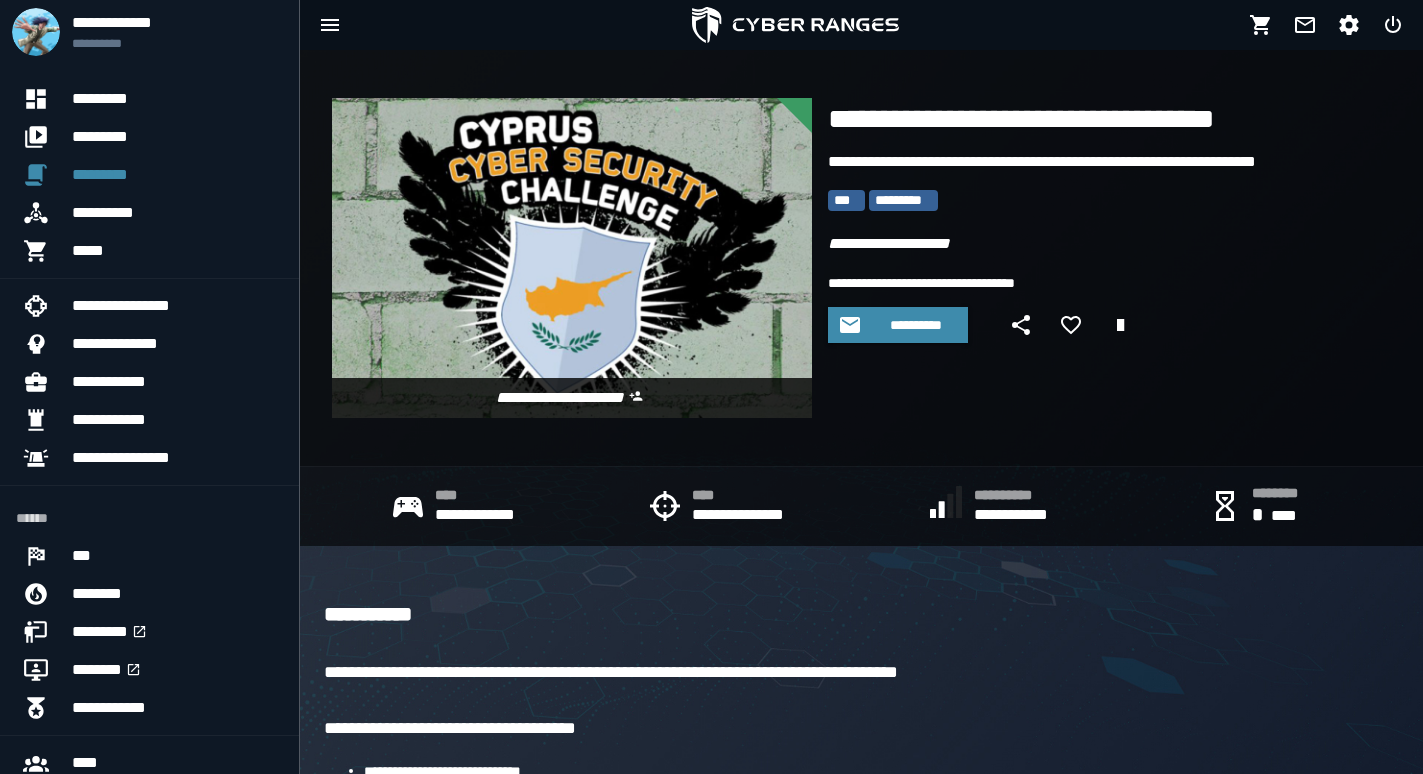 click at bounding box center [572, 258] 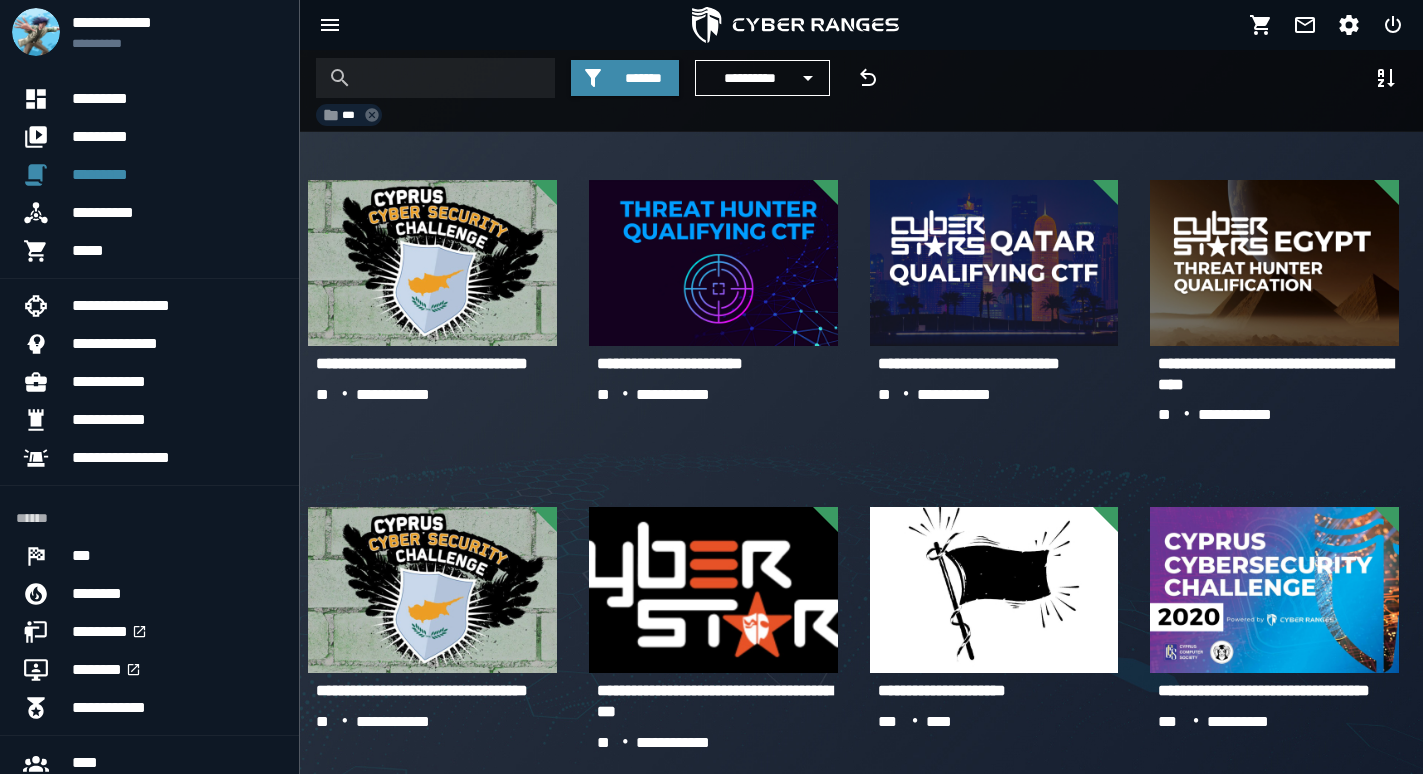 click on "**********" at bounding box center [670, 363] 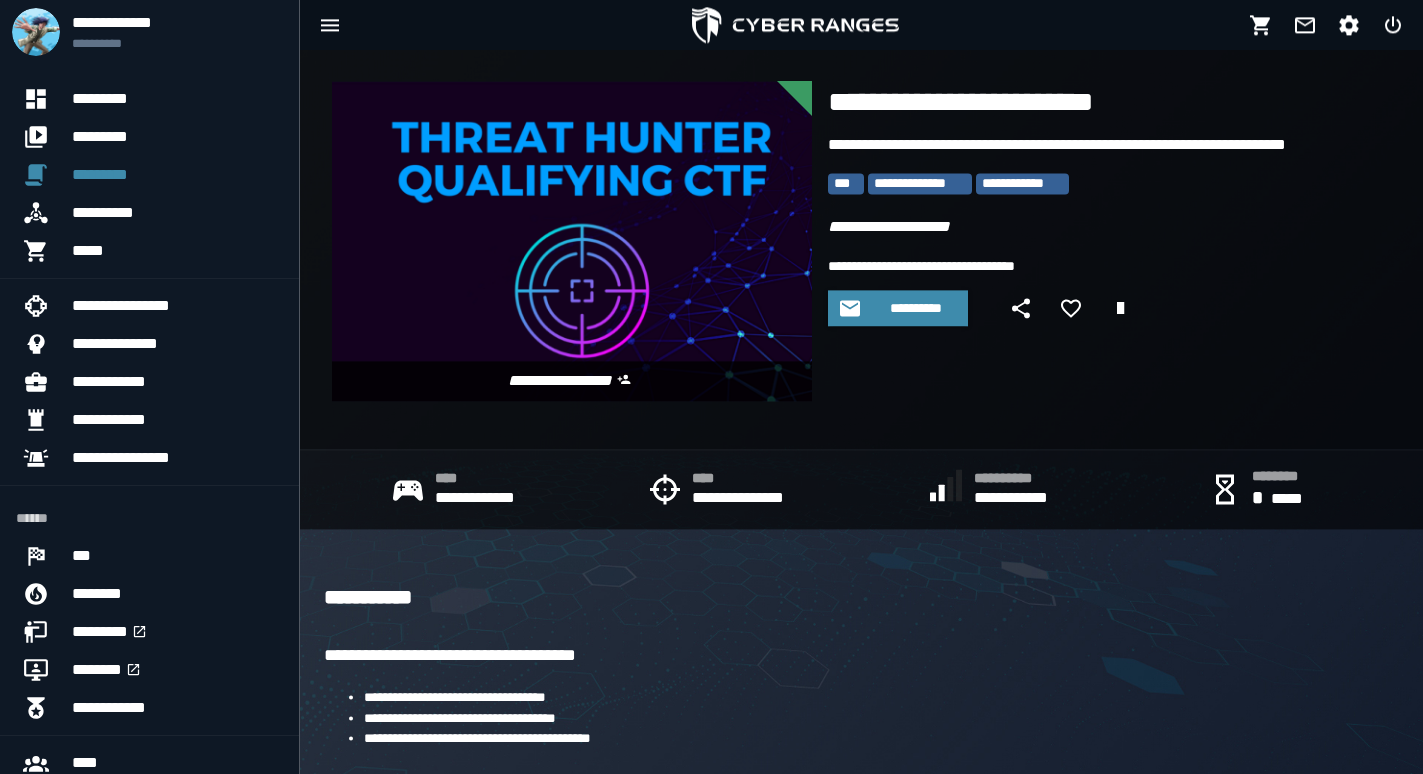 scroll, scrollTop: 0, scrollLeft: 0, axis: both 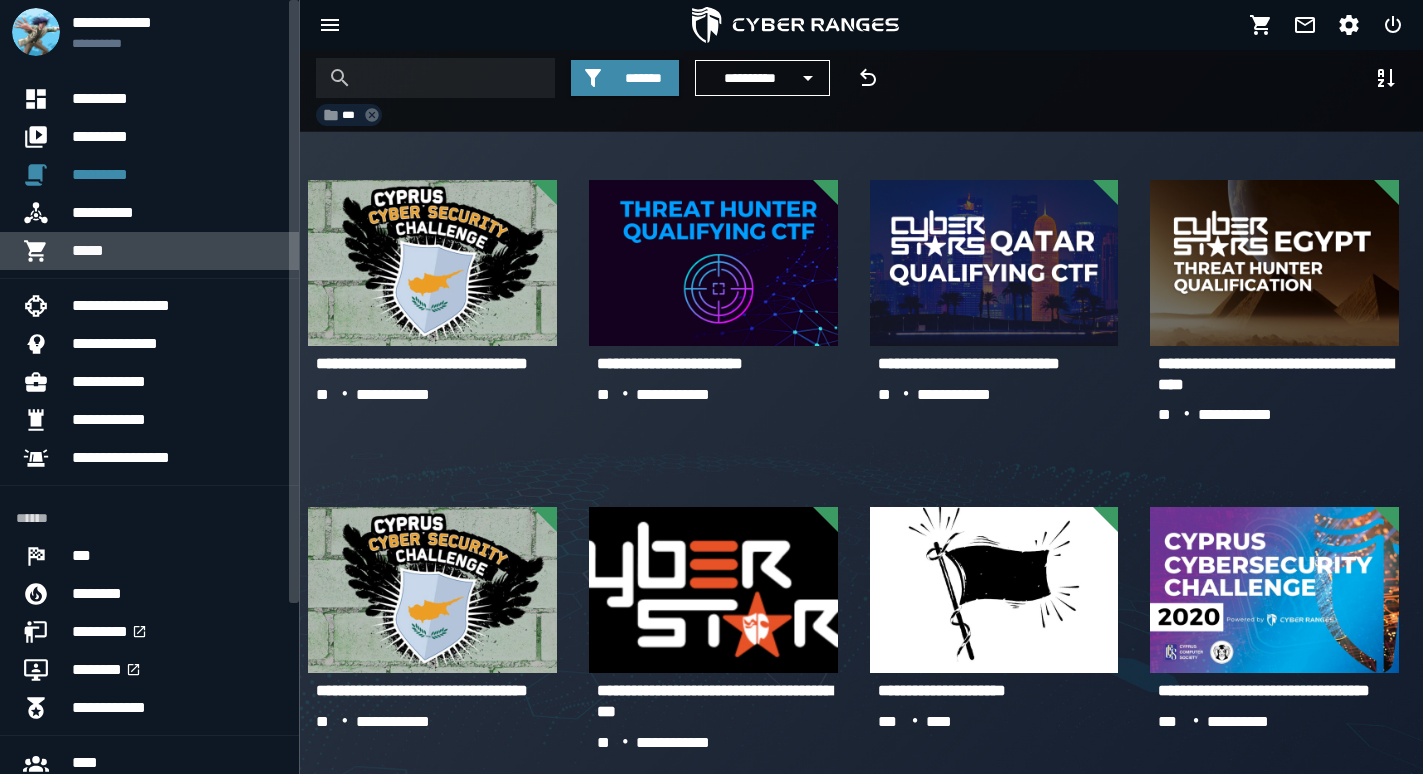 click on "*****" at bounding box center [177, 251] 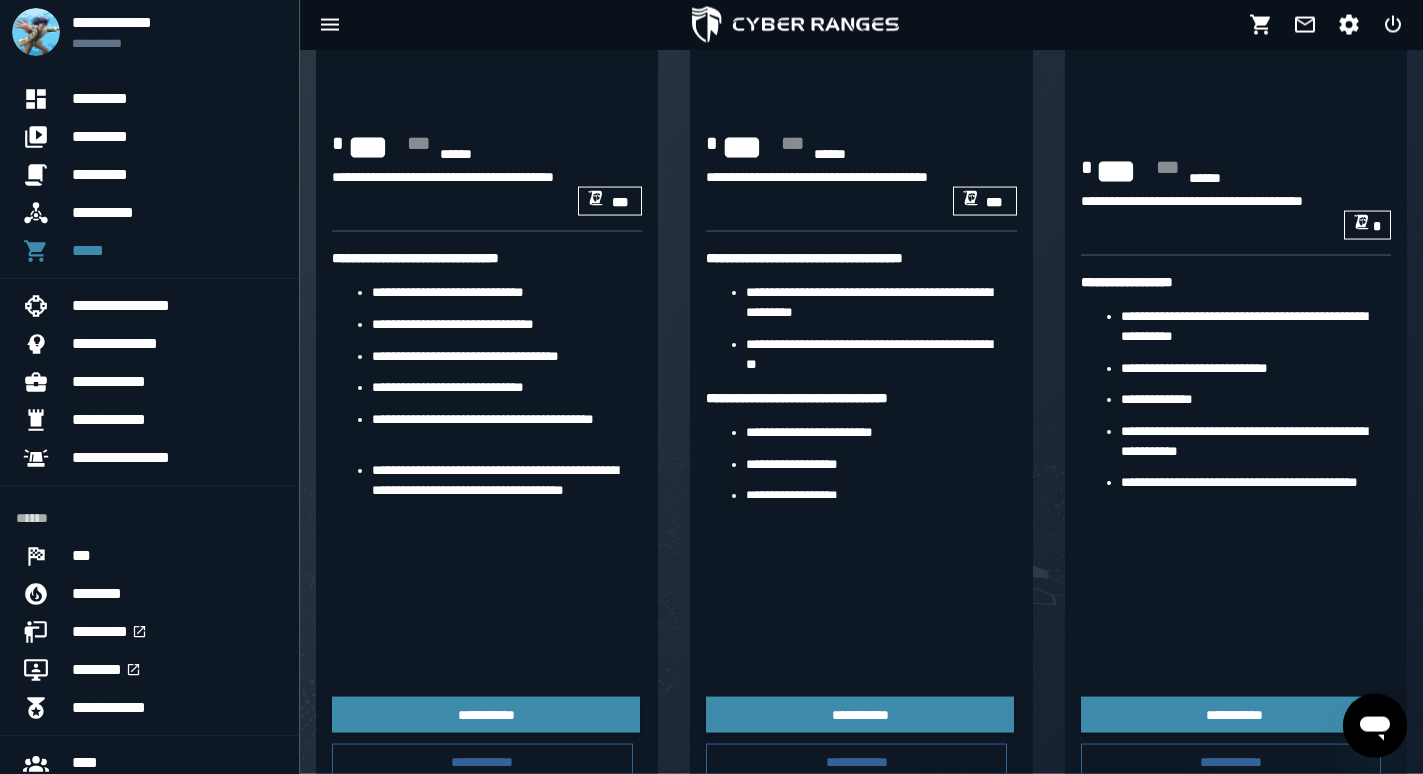 scroll, scrollTop: 204, scrollLeft: 0, axis: vertical 